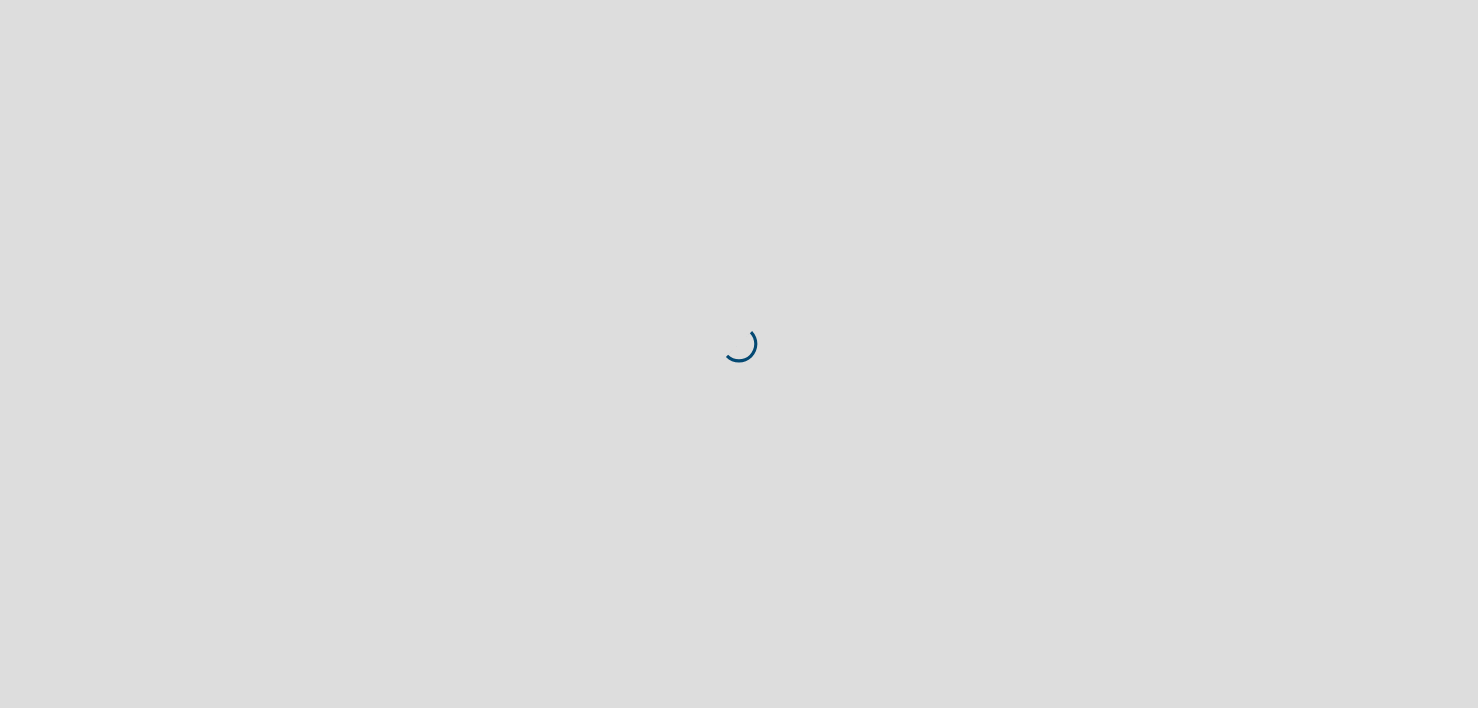 scroll, scrollTop: 0, scrollLeft: 0, axis: both 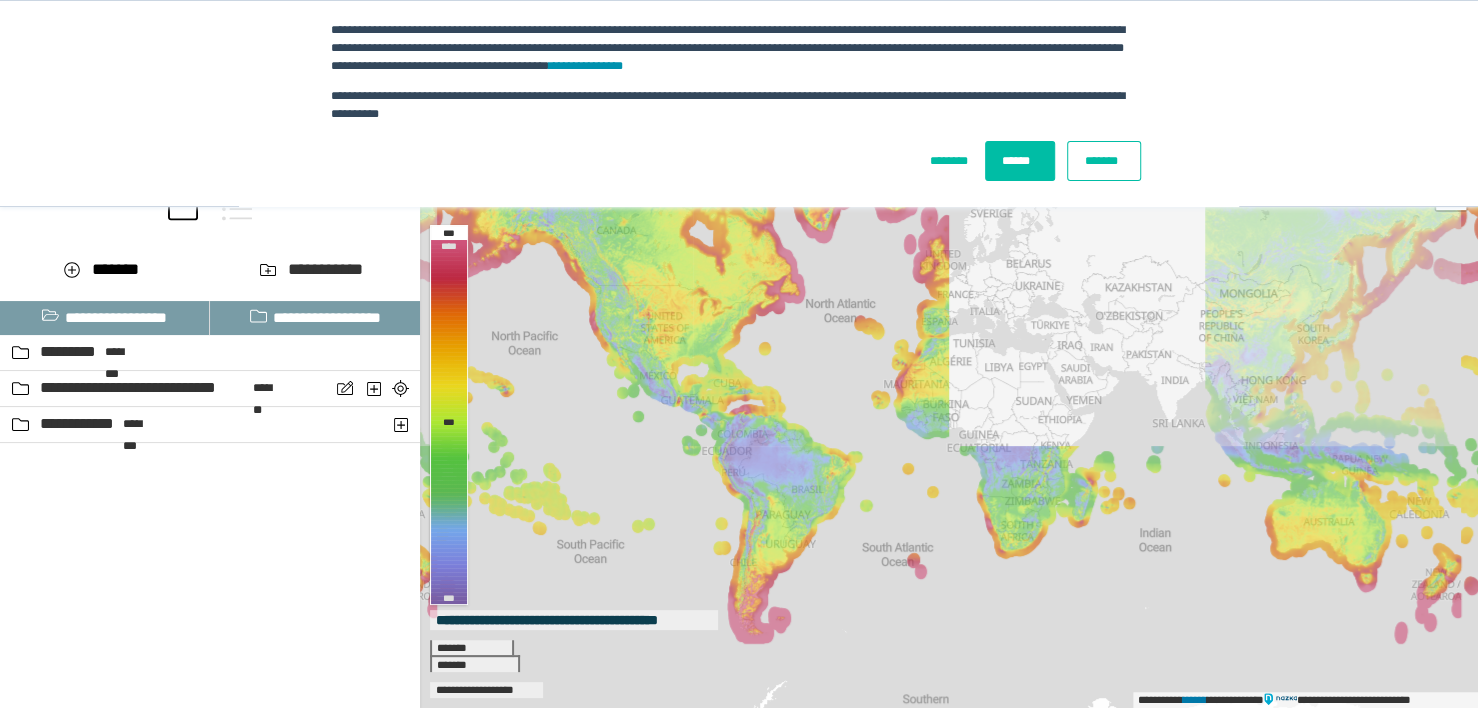 click on "**********" at bounding box center [739, 104] 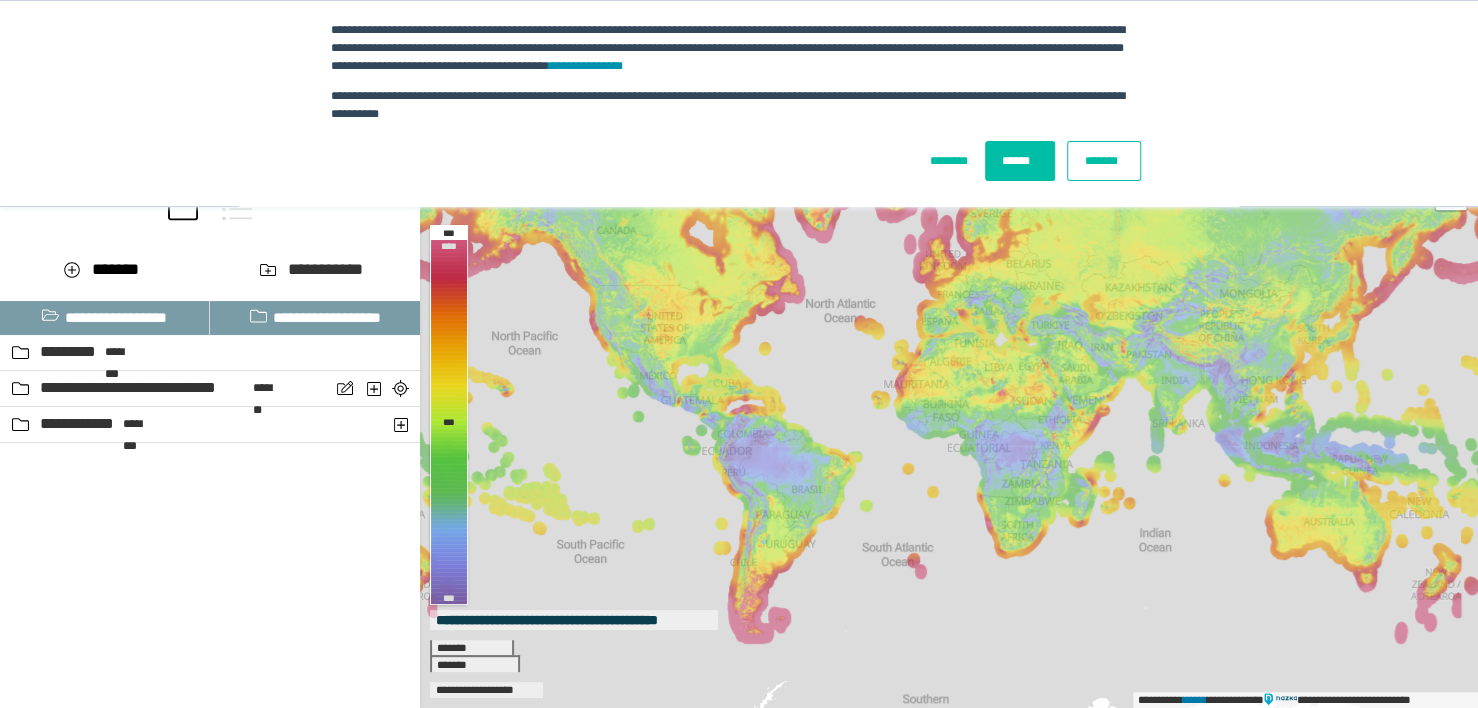 click on "******" at bounding box center [1020, 161] 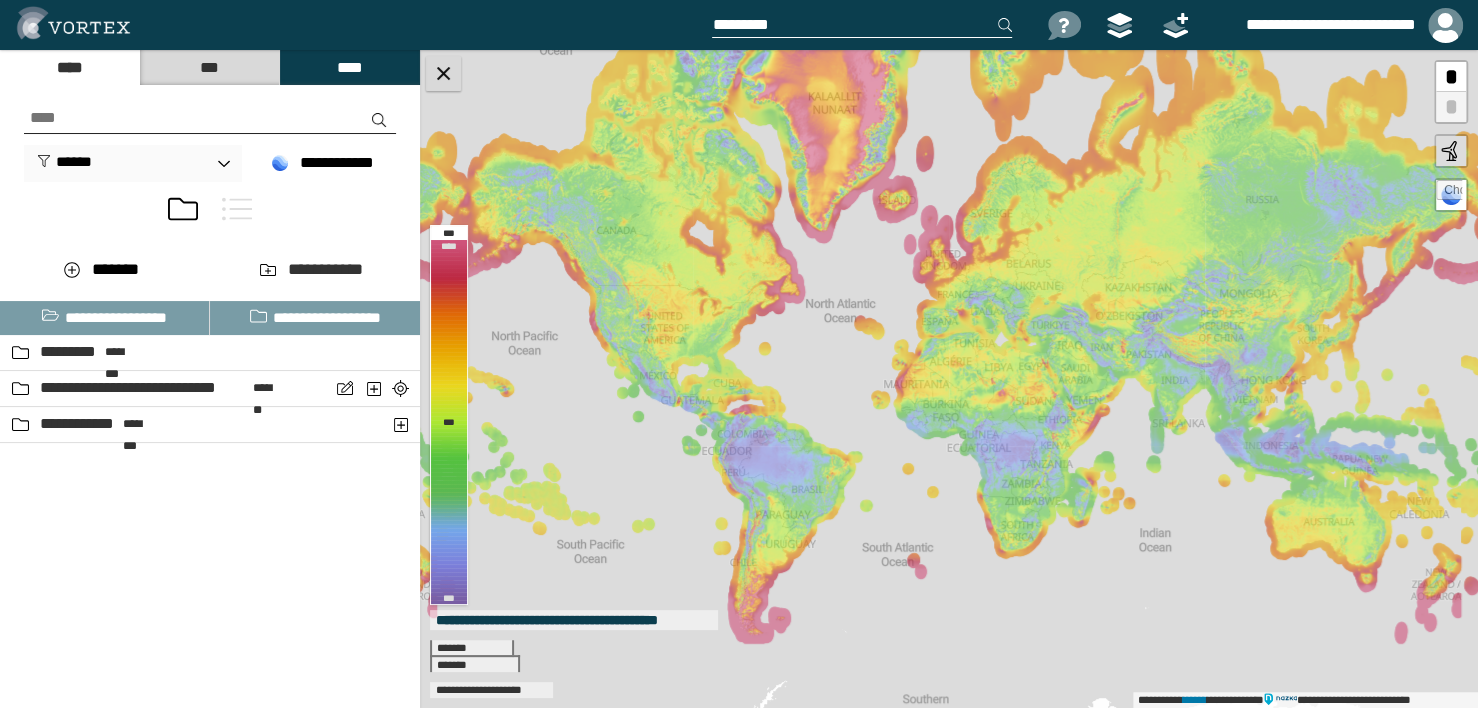 click at bounding box center [443, 73] 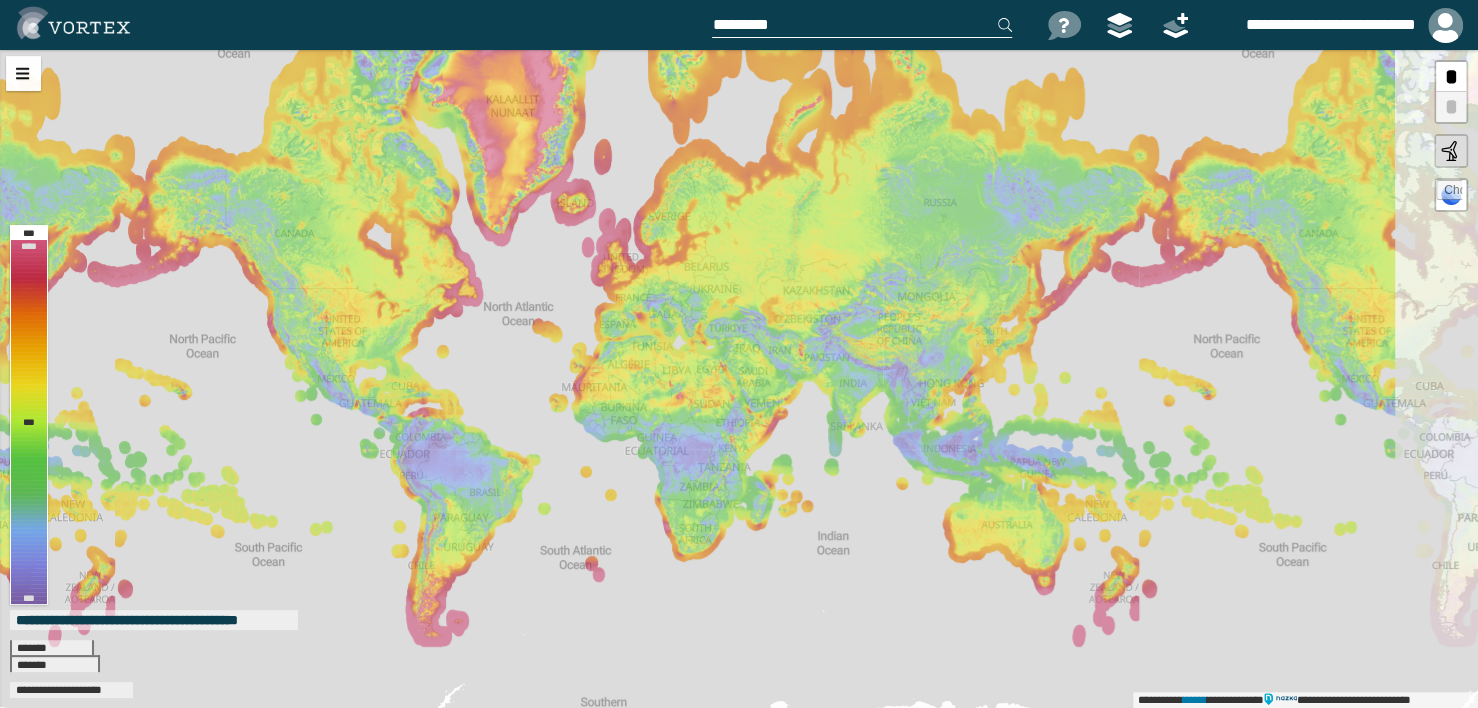 drag, startPoint x: 1337, startPoint y: 368, endPoint x: 1131, endPoint y: 367, distance: 206.00243 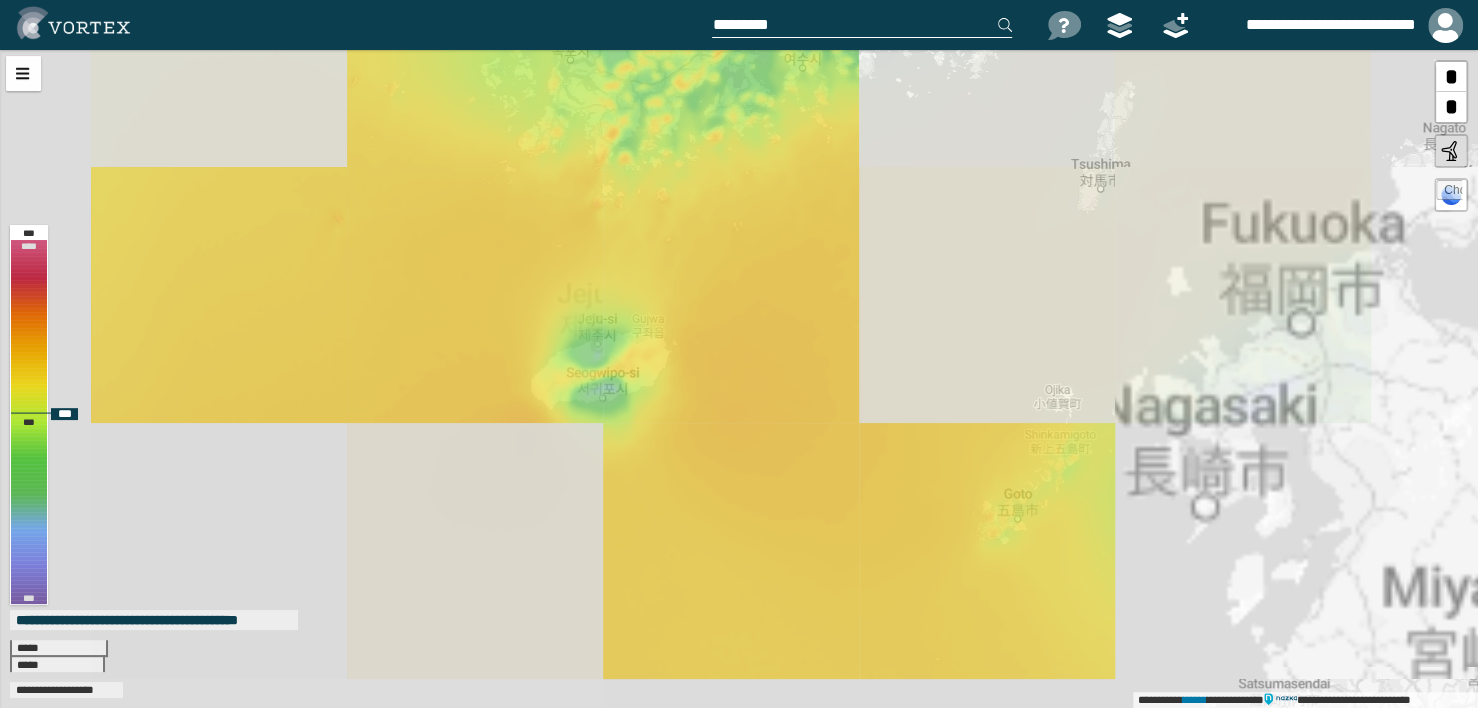 drag, startPoint x: 561, startPoint y: 360, endPoint x: 566, endPoint y: 331, distance: 29.427877 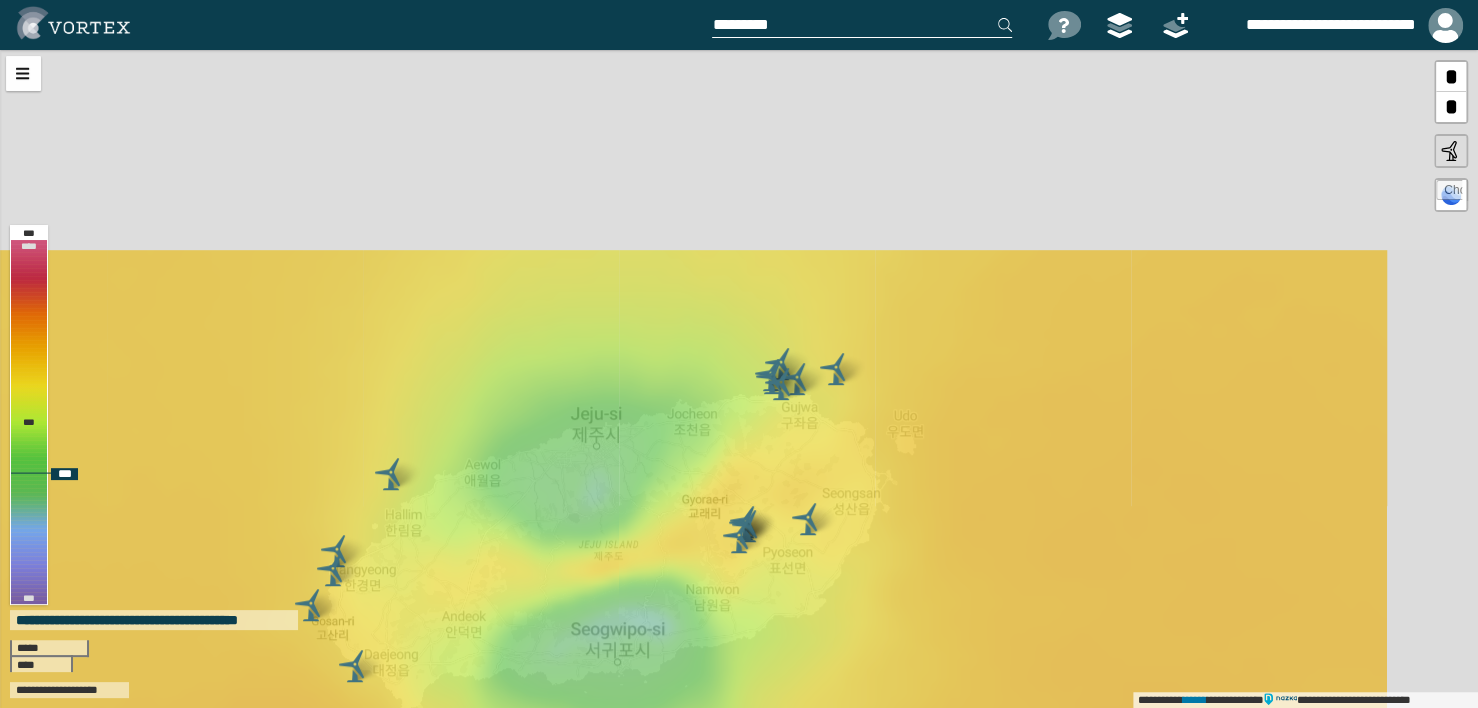 drag, startPoint x: 737, startPoint y: 414, endPoint x: 586, endPoint y: 730, distance: 350.2242 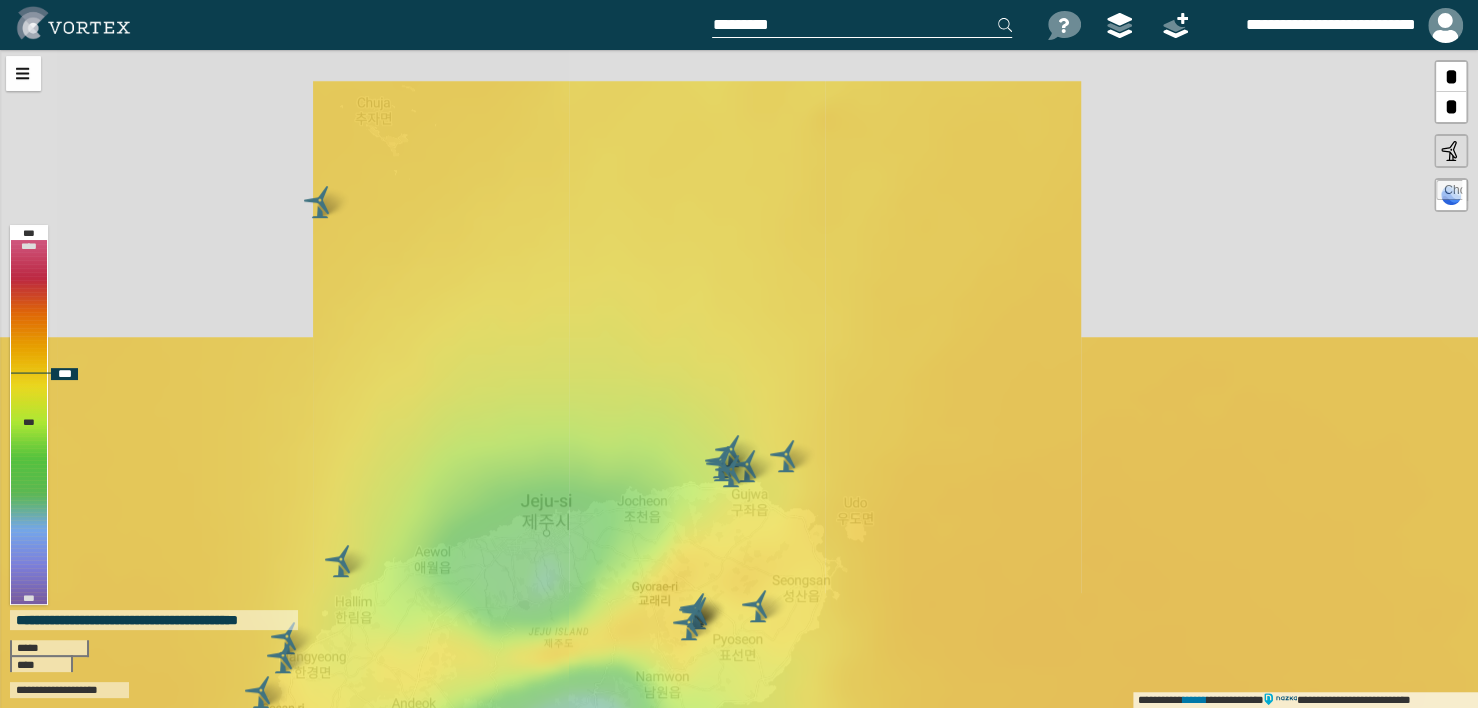 drag, startPoint x: 820, startPoint y: 386, endPoint x: 713, endPoint y: 673, distance: 306.29724 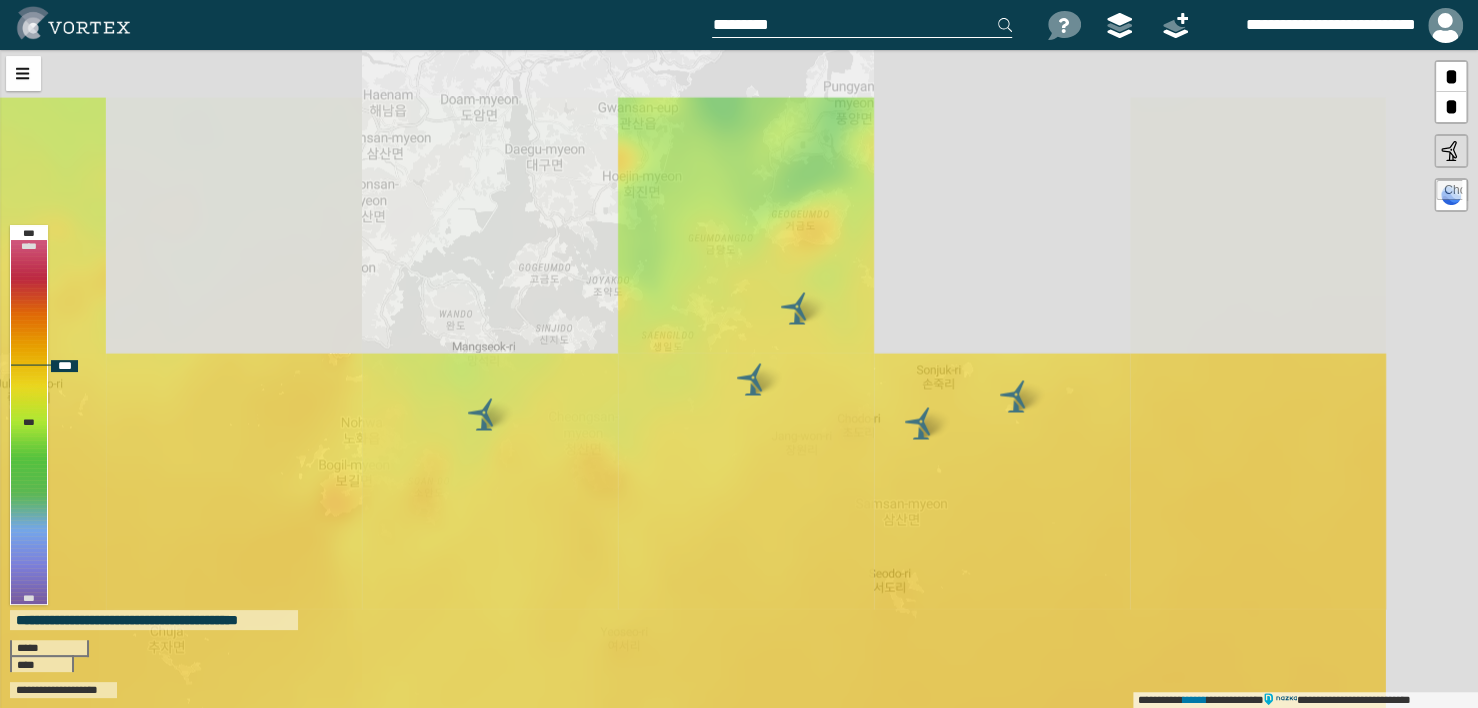 drag, startPoint x: 810, startPoint y: 443, endPoint x: 707, endPoint y: 697, distance: 274.08942 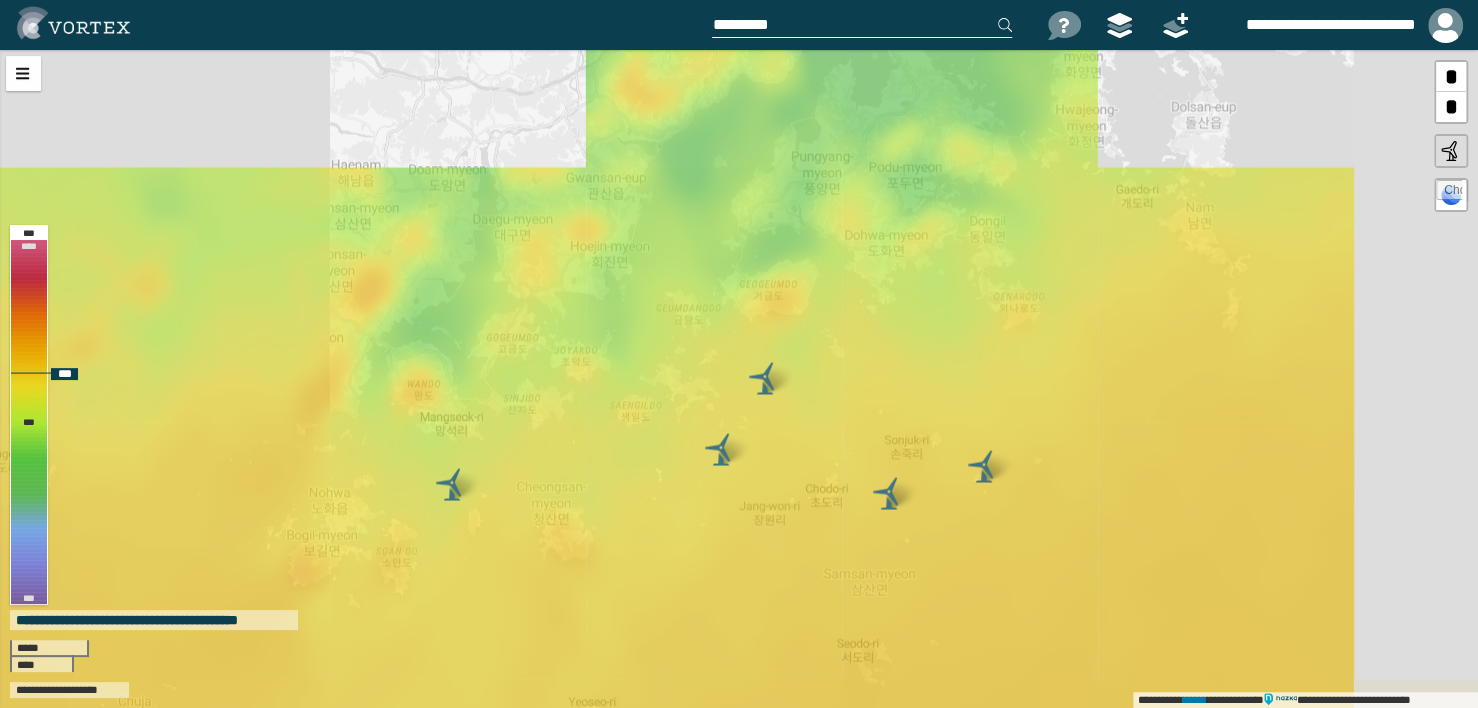 drag, startPoint x: 799, startPoint y: 472, endPoint x: 703, endPoint y: 620, distance: 176.40862 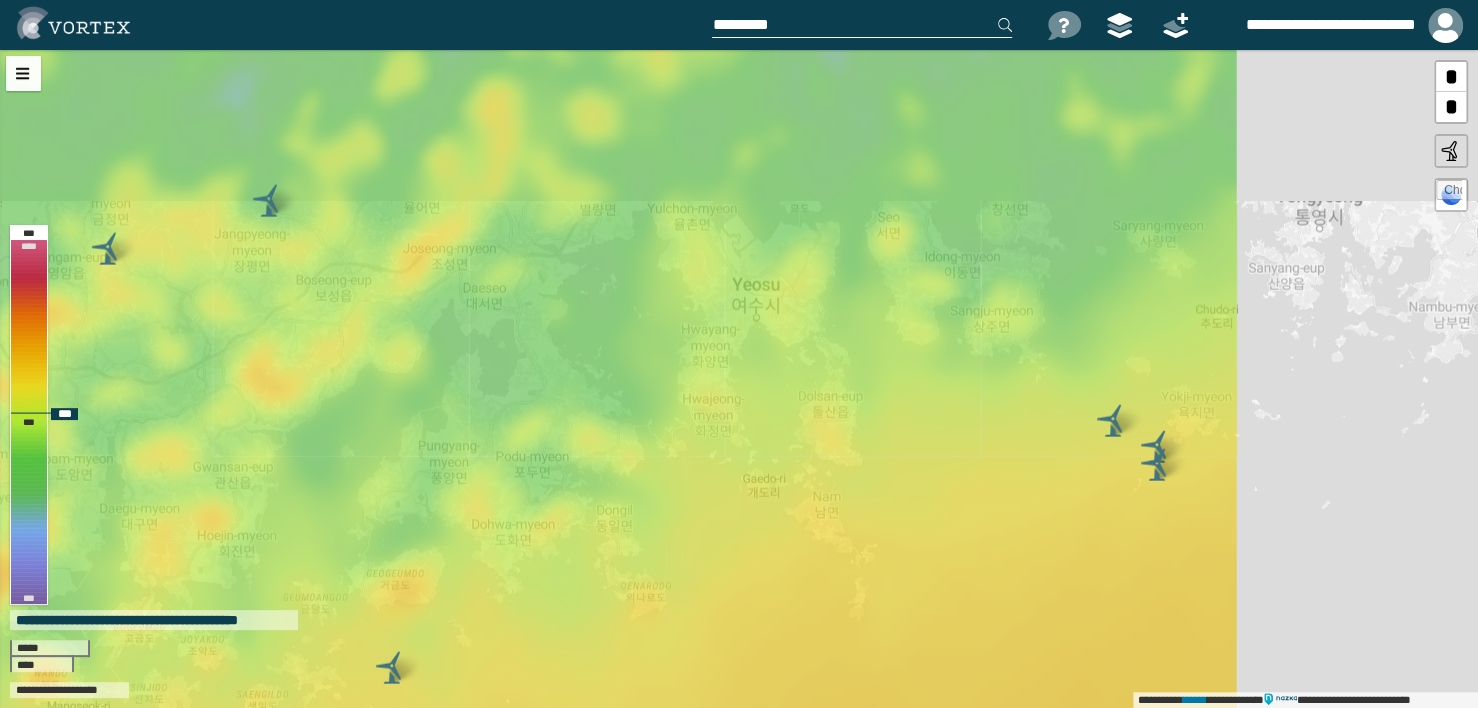 drag, startPoint x: 858, startPoint y: 409, endPoint x: 521, endPoint y: 580, distance: 377.9021 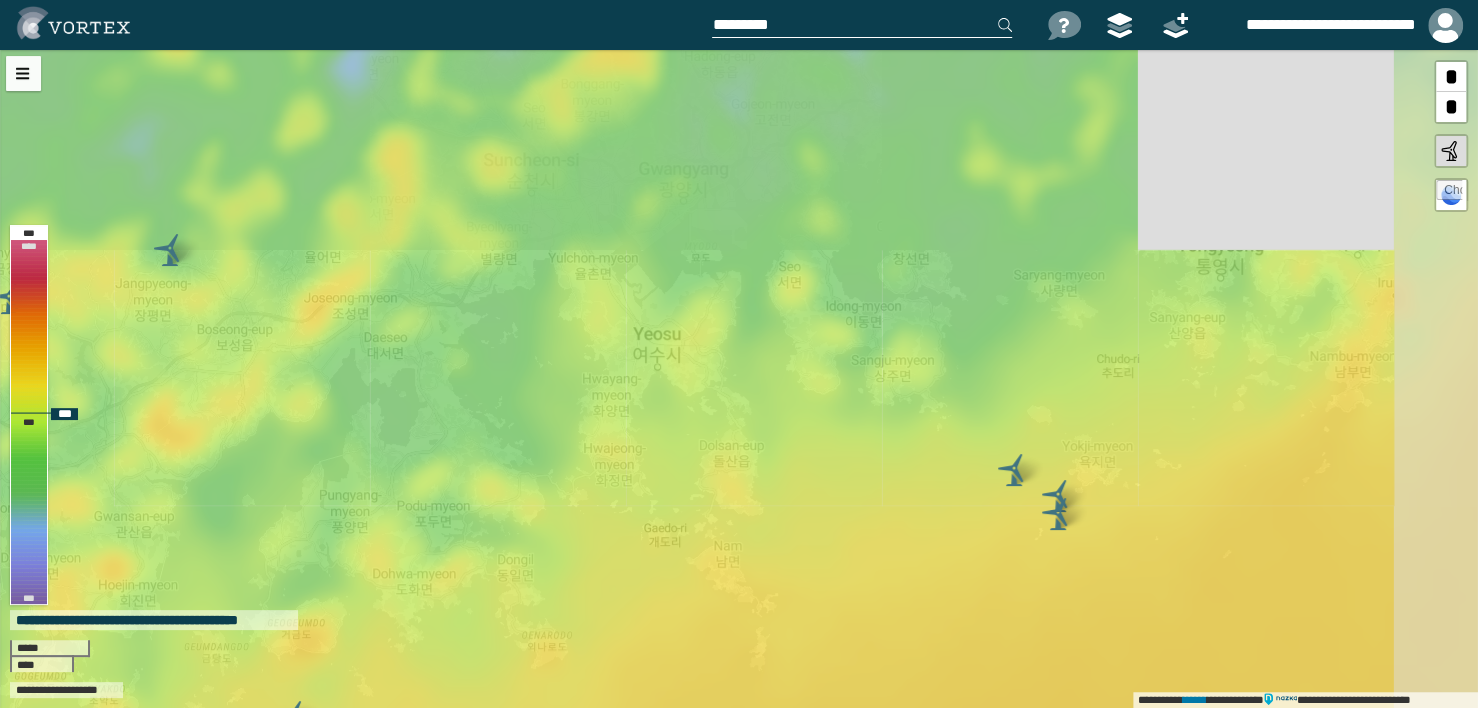drag, startPoint x: 756, startPoint y: 439, endPoint x: 485, endPoint y: 509, distance: 279.89462 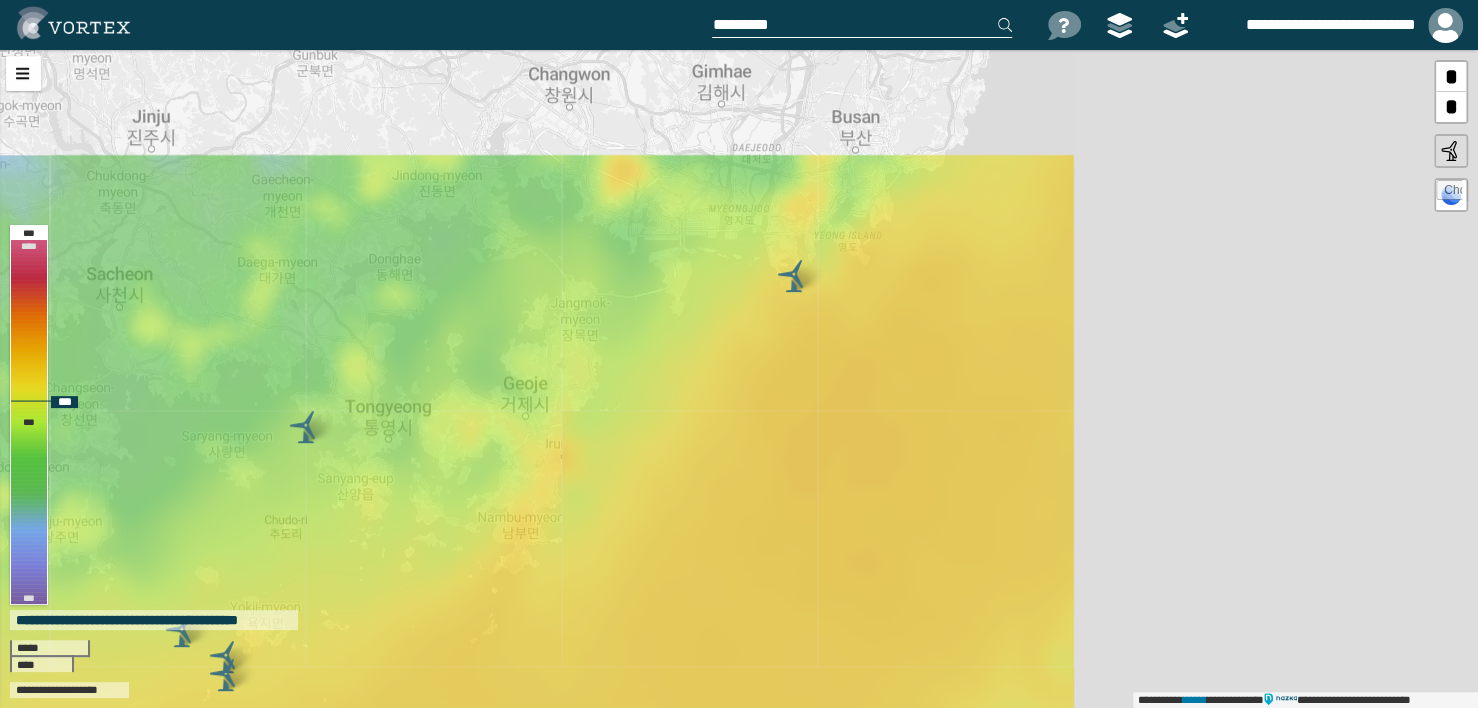 drag, startPoint x: 985, startPoint y: 466, endPoint x: 375, endPoint y: 581, distance: 620.74554 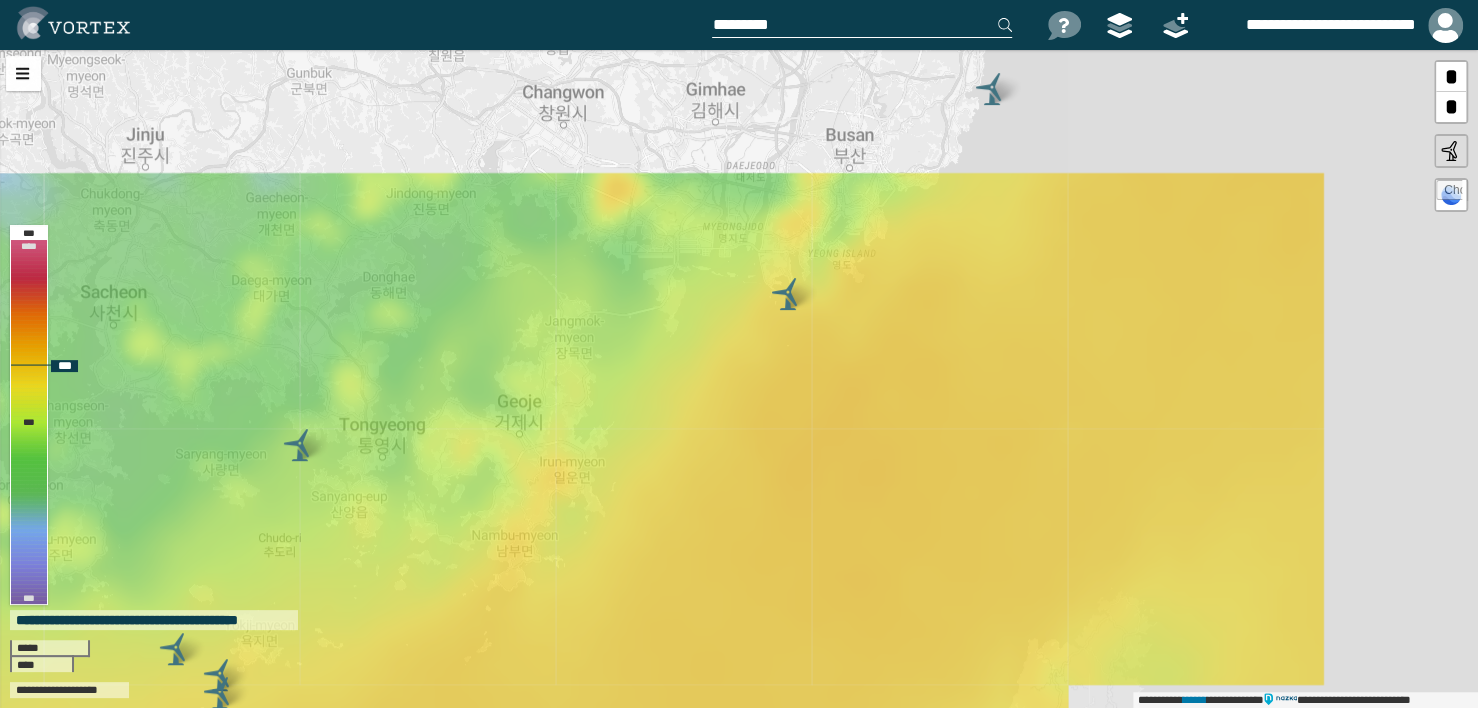drag, startPoint x: 725, startPoint y: 449, endPoint x: 647, endPoint y: 566, distance: 140.6165 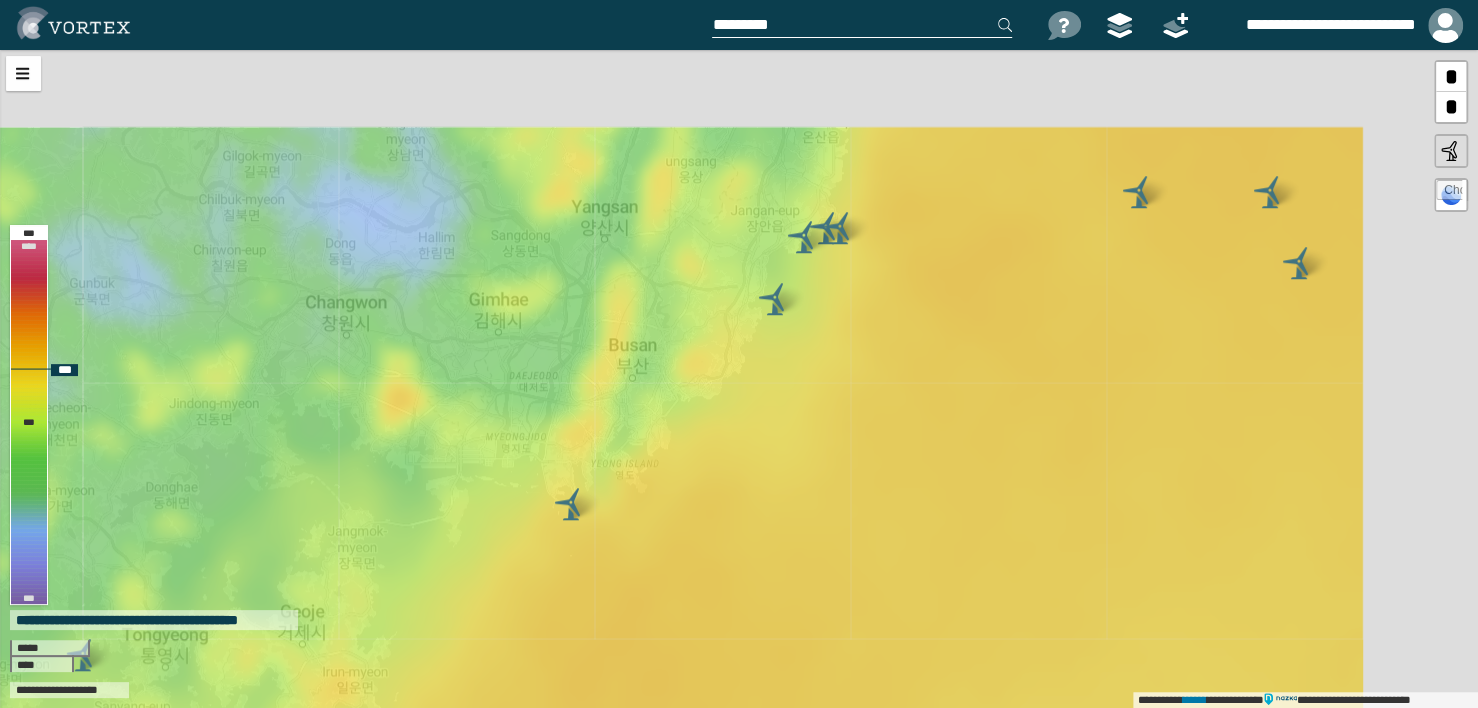 drag, startPoint x: 994, startPoint y: 393, endPoint x: 709, endPoint y: 573, distance: 337.08307 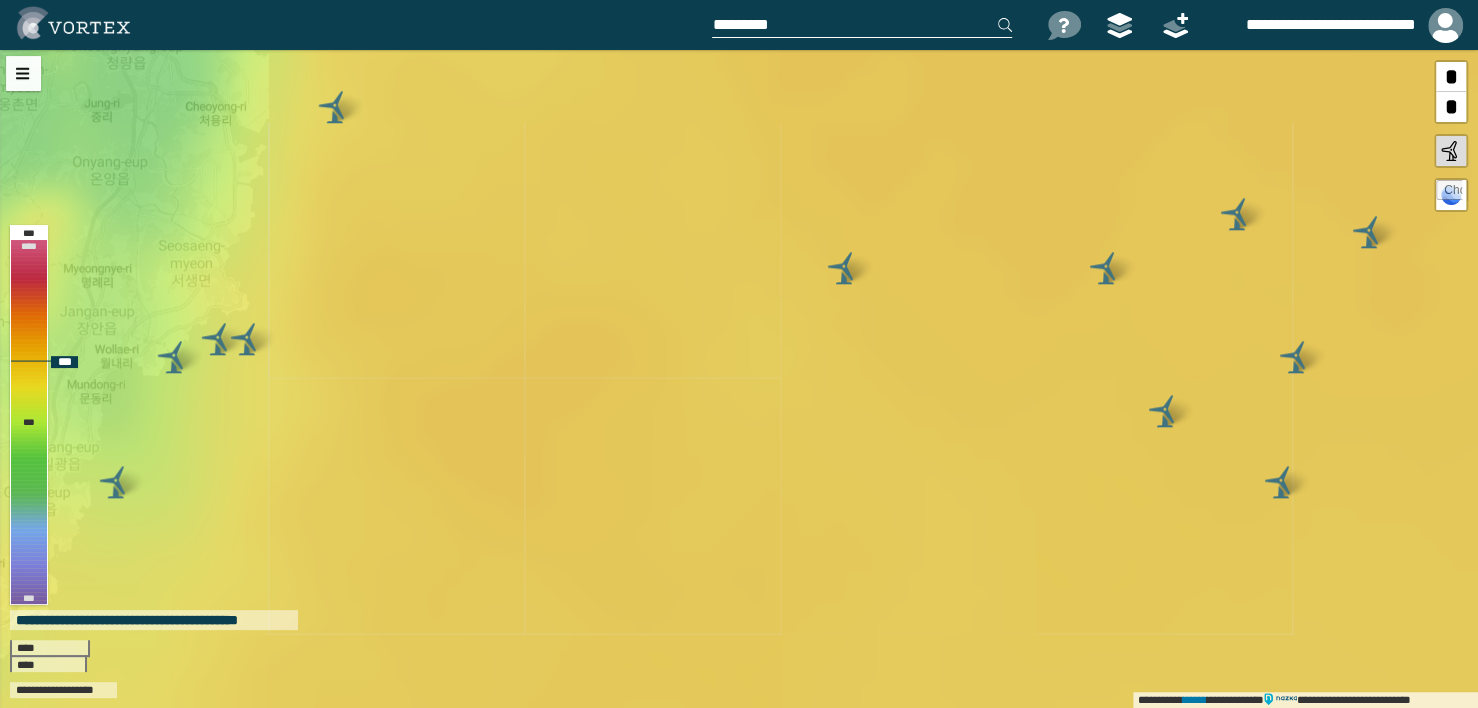 drag, startPoint x: 1083, startPoint y: 343, endPoint x: 779, endPoint y: 540, distance: 362.2499 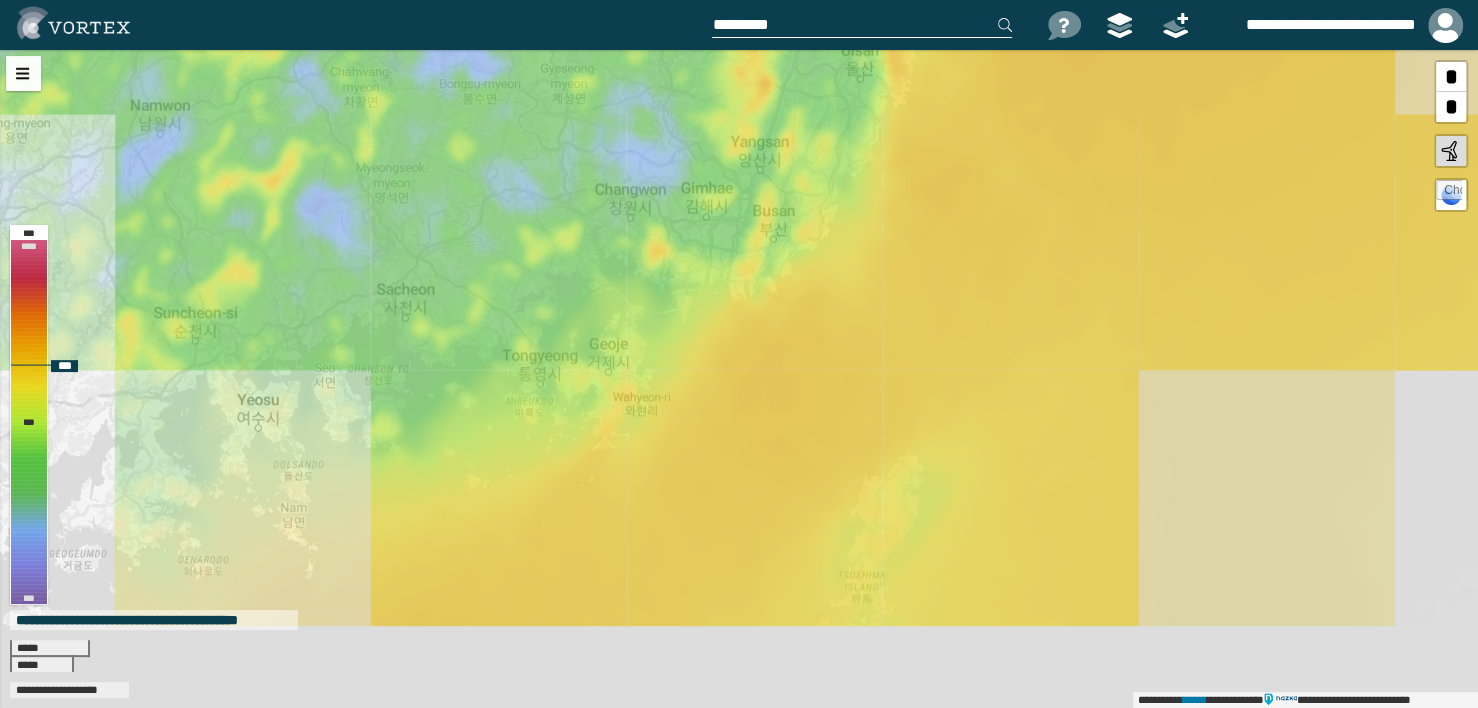 drag, startPoint x: 950, startPoint y: 531, endPoint x: 1016, endPoint y: 306, distance: 234.48027 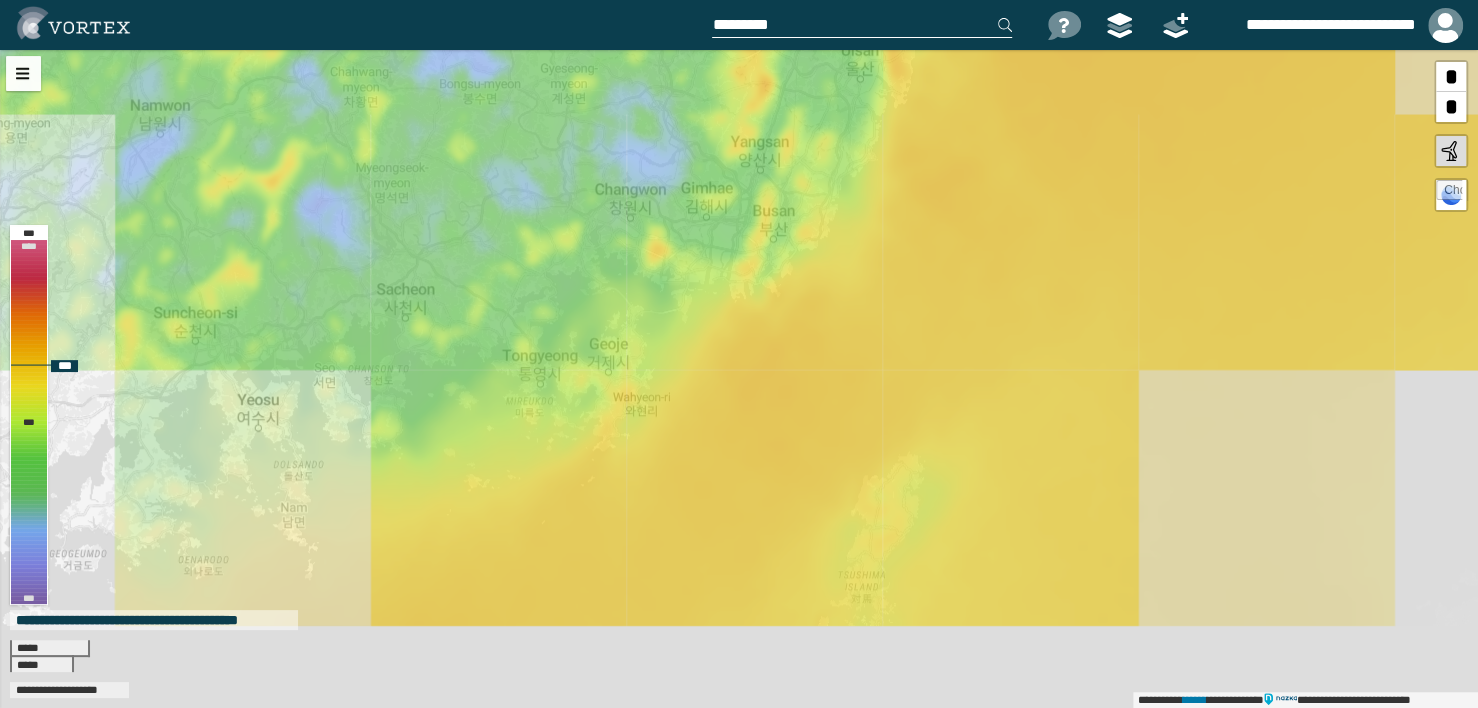 click on "**********" at bounding box center [739, 379] 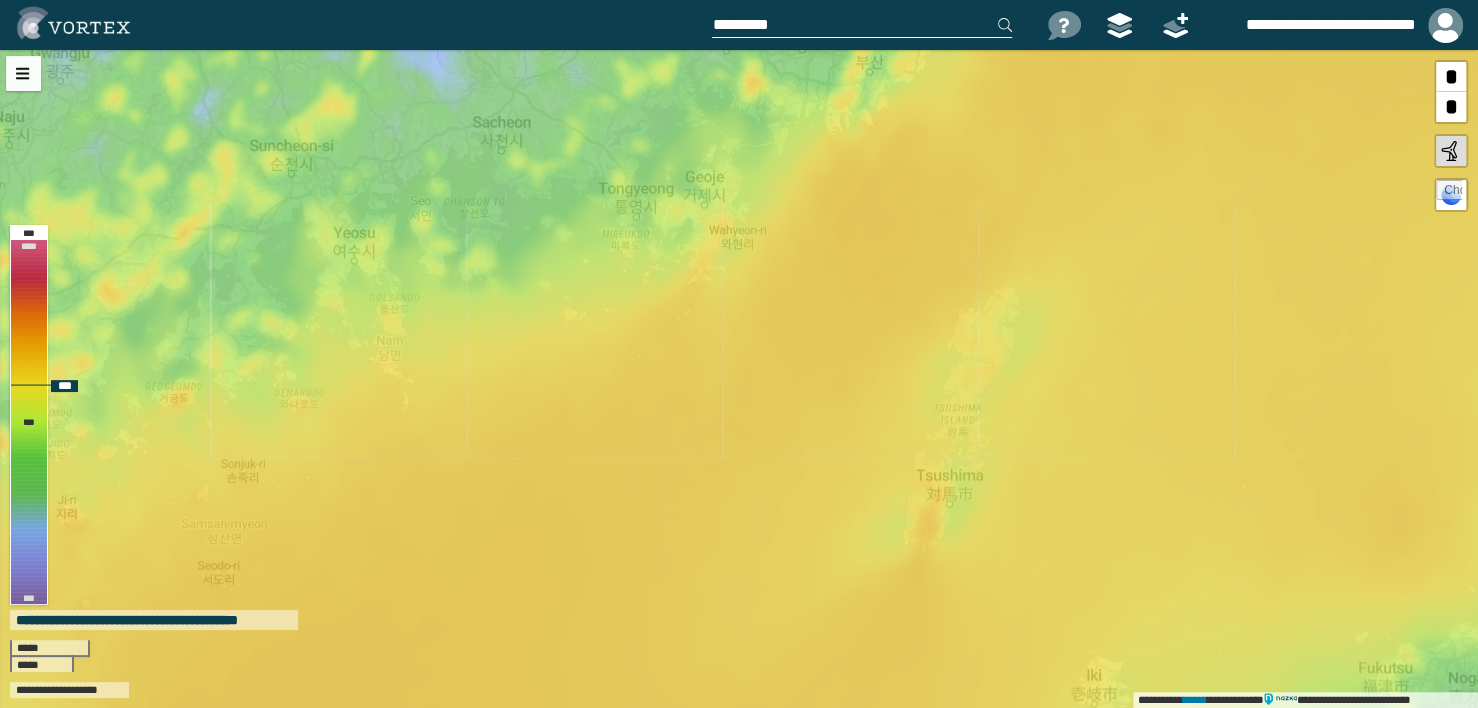 drag, startPoint x: 957, startPoint y: 506, endPoint x: 1067, endPoint y: 306, distance: 228.25424 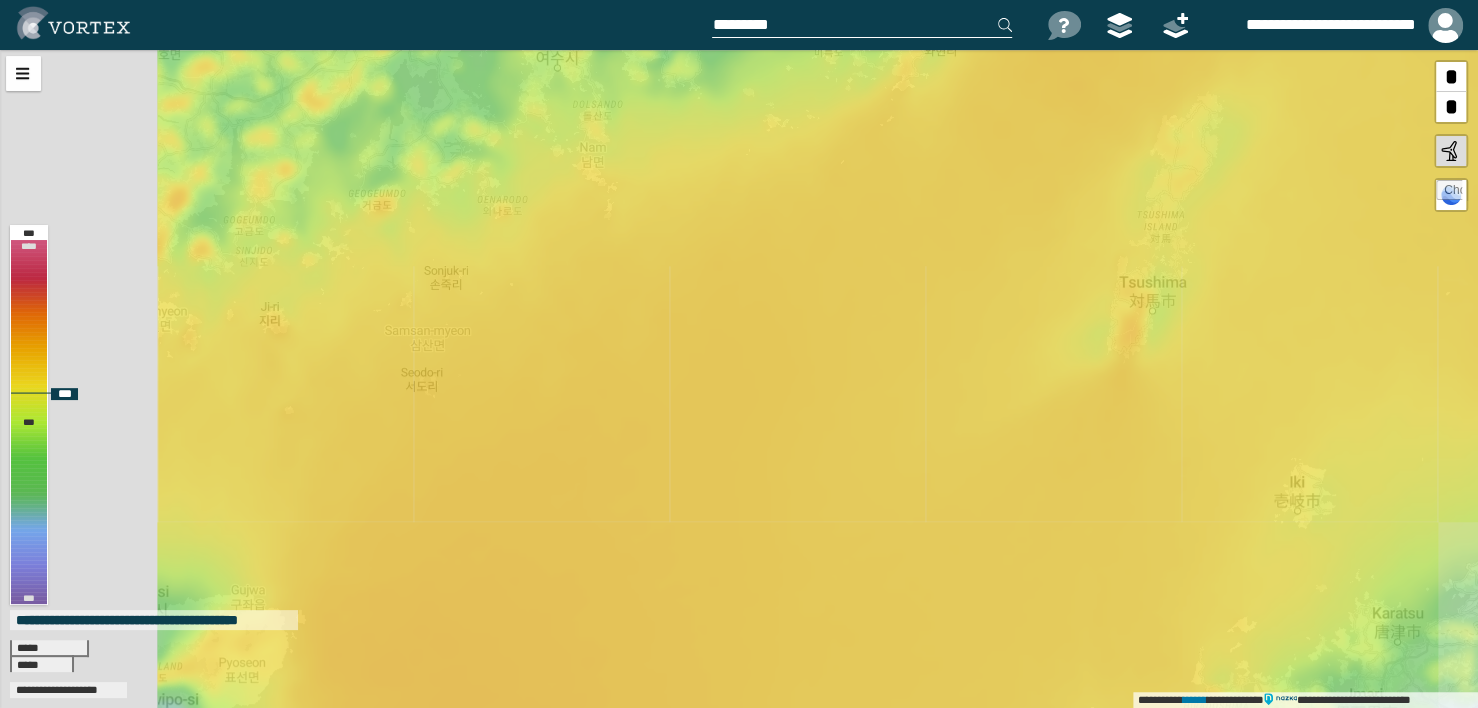 drag, startPoint x: 937, startPoint y: 519, endPoint x: 1197, endPoint y: 299, distance: 340.58774 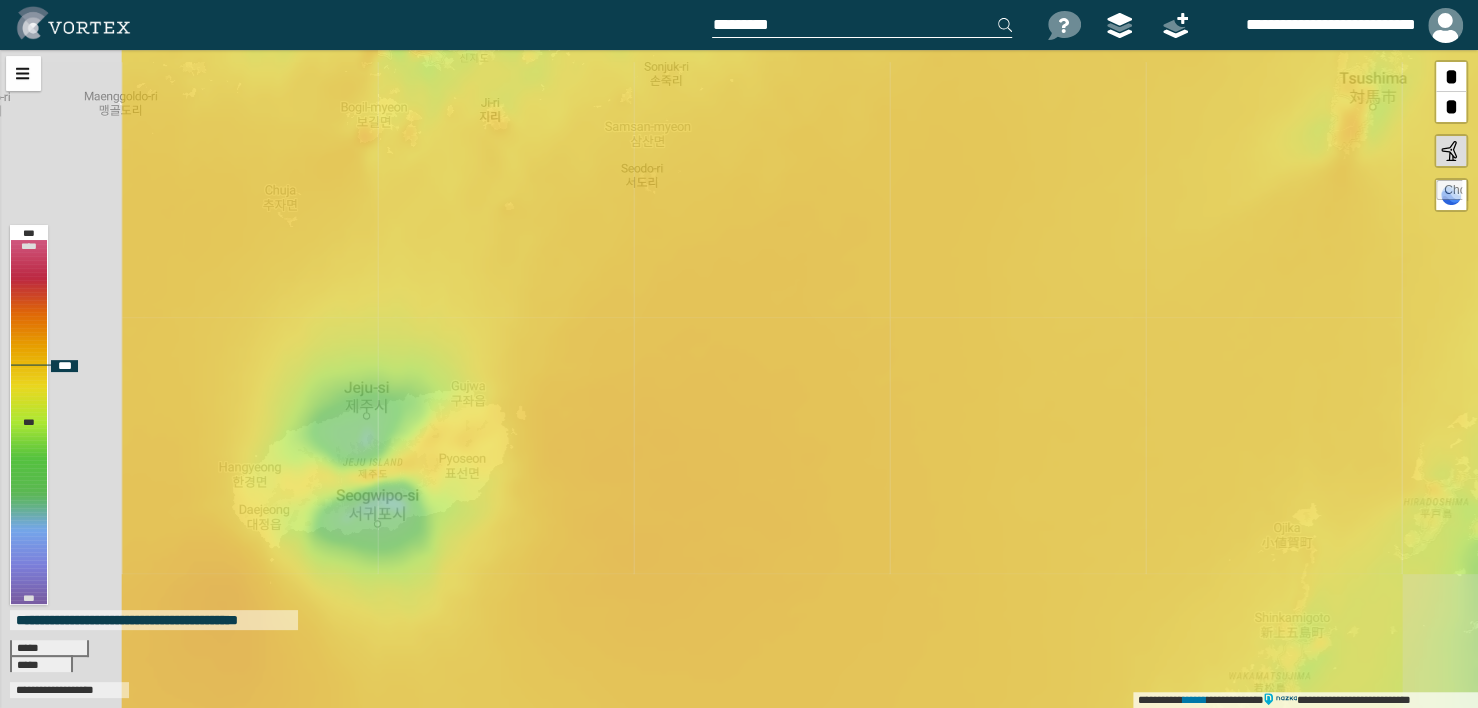 drag, startPoint x: 897, startPoint y: 458, endPoint x: 1025, endPoint y: 339, distance: 174.77129 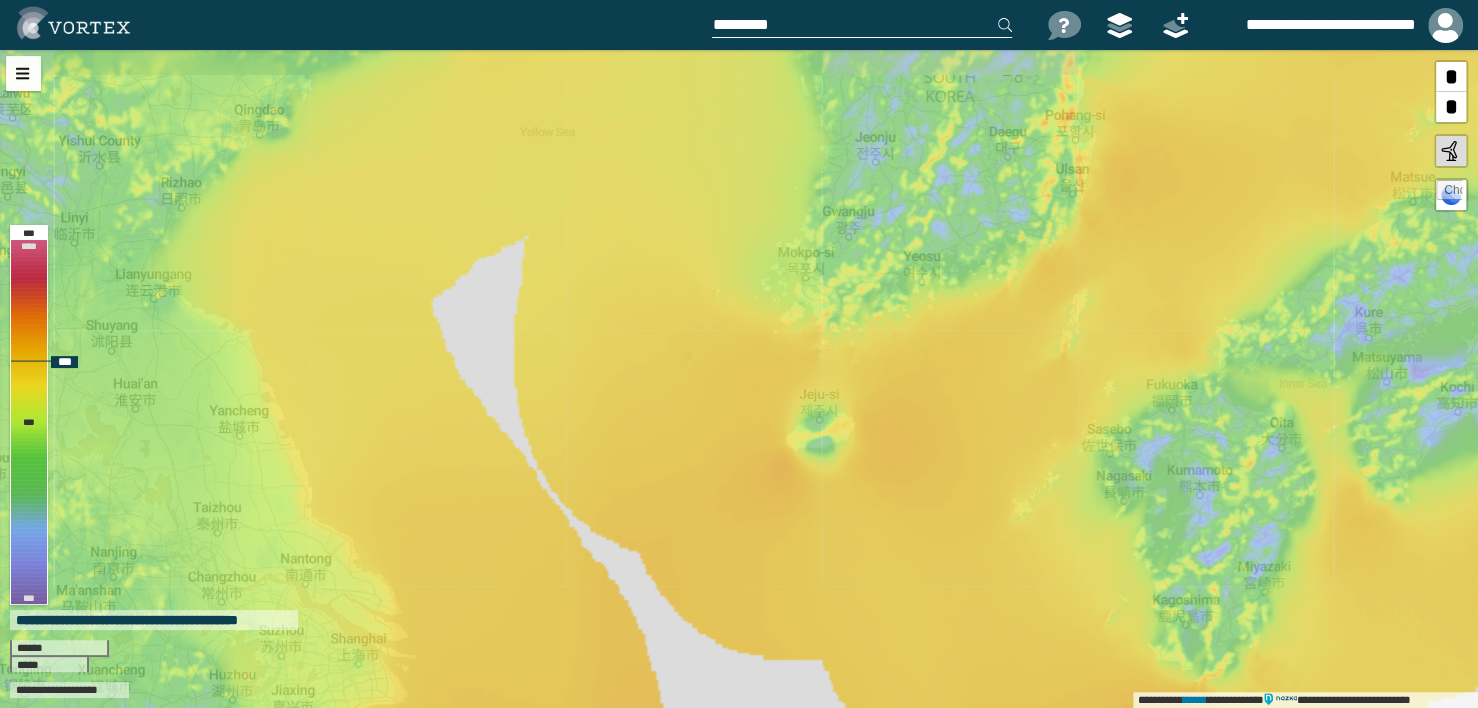 drag, startPoint x: 981, startPoint y: 365, endPoint x: 969, endPoint y: 429, distance: 65.11528 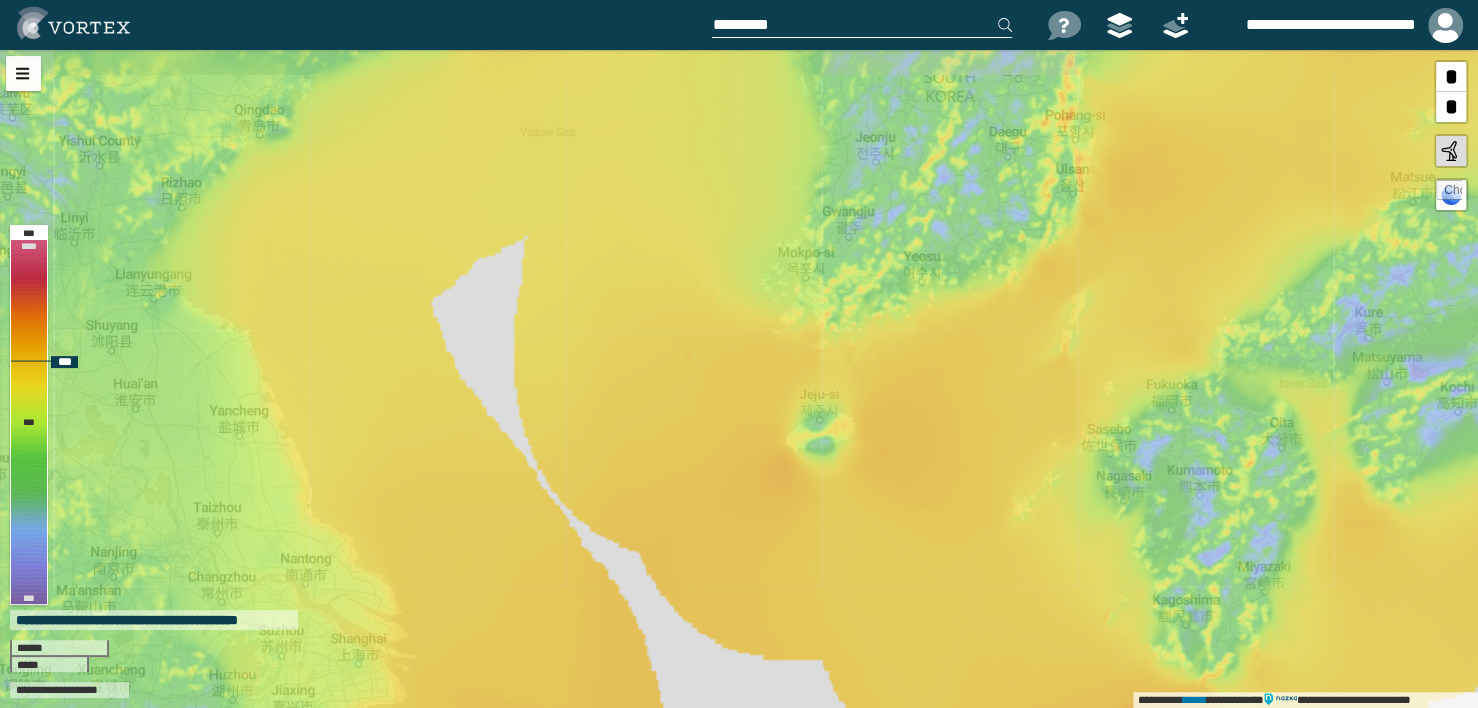 click on "**********" at bounding box center [739, 379] 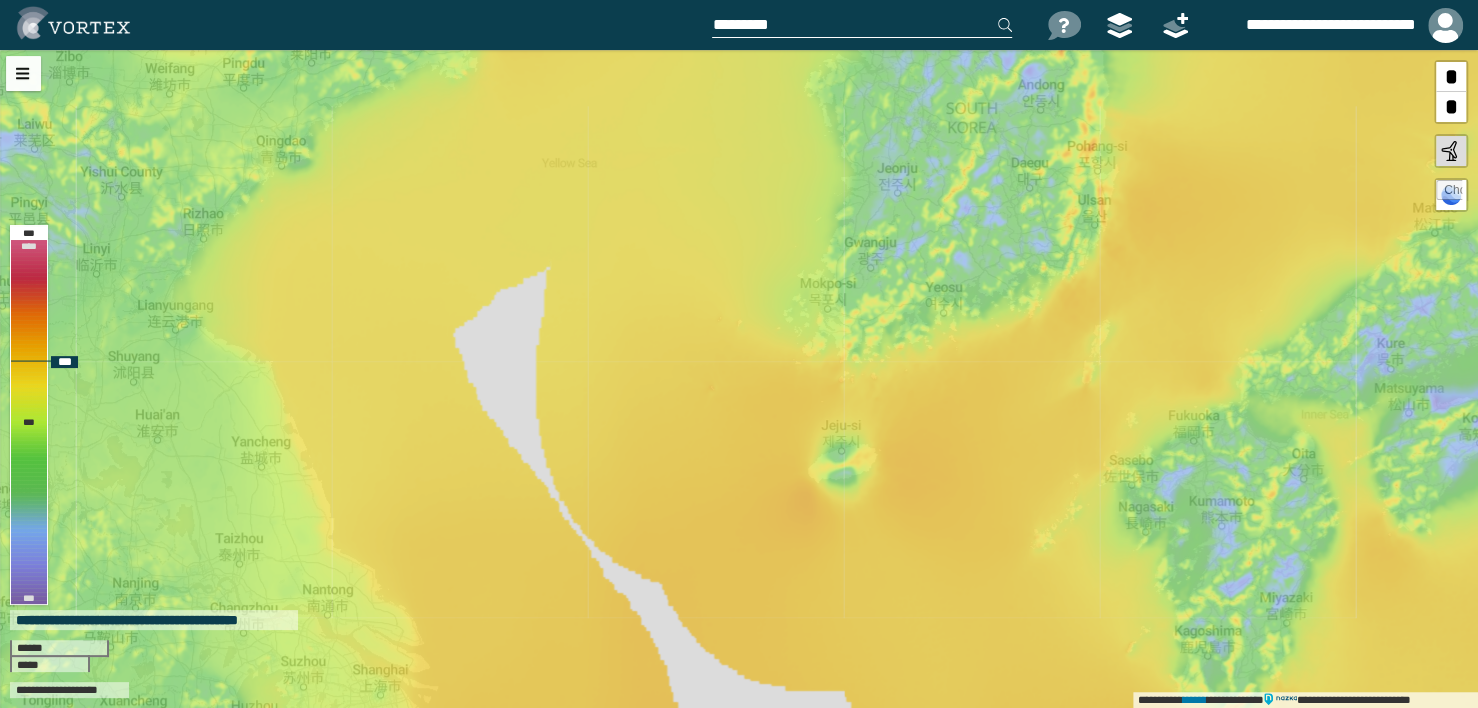 drag, startPoint x: 969, startPoint y: 429, endPoint x: 991, endPoint y: 460, distance: 38.013157 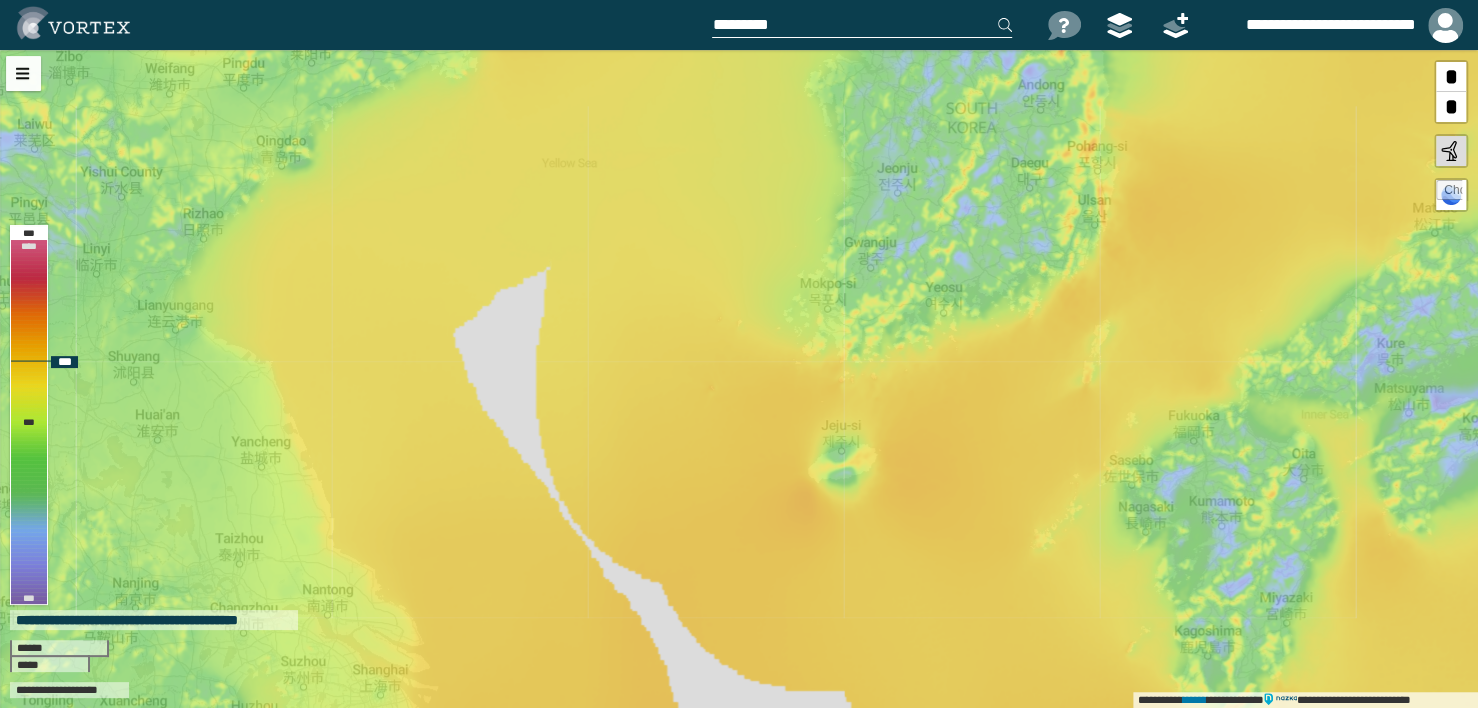 click on "**********" at bounding box center (739, 379) 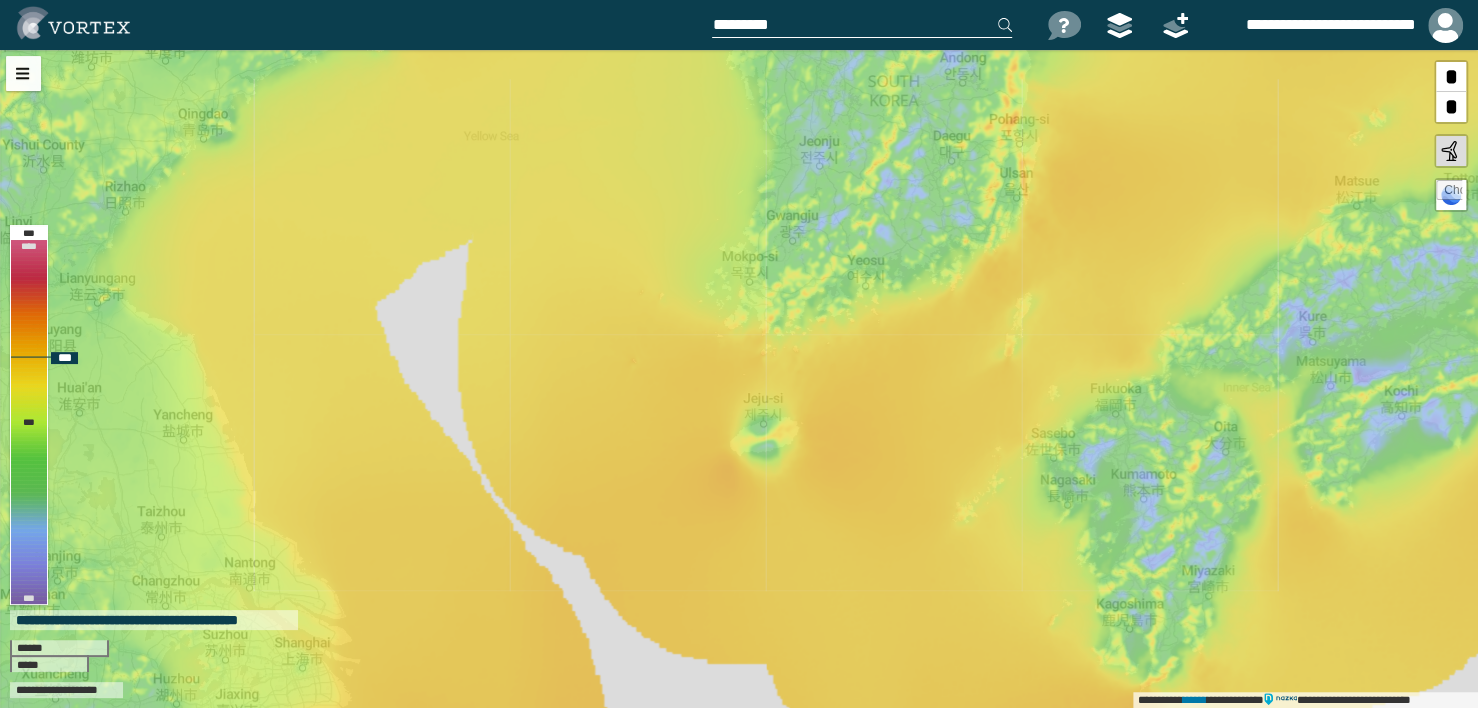 drag, startPoint x: 975, startPoint y: 506, endPoint x: 896, endPoint y: 478, distance: 83.81527 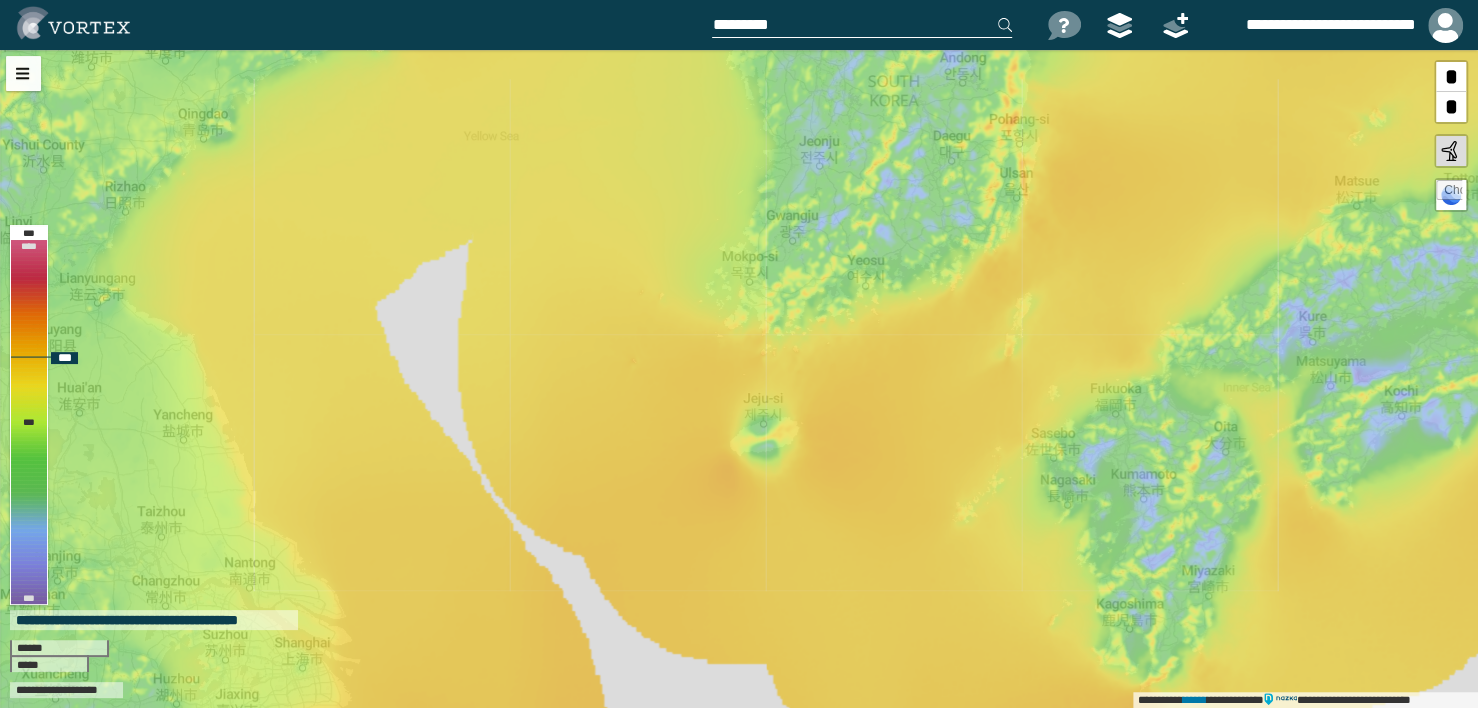 click on "**********" at bounding box center [739, 379] 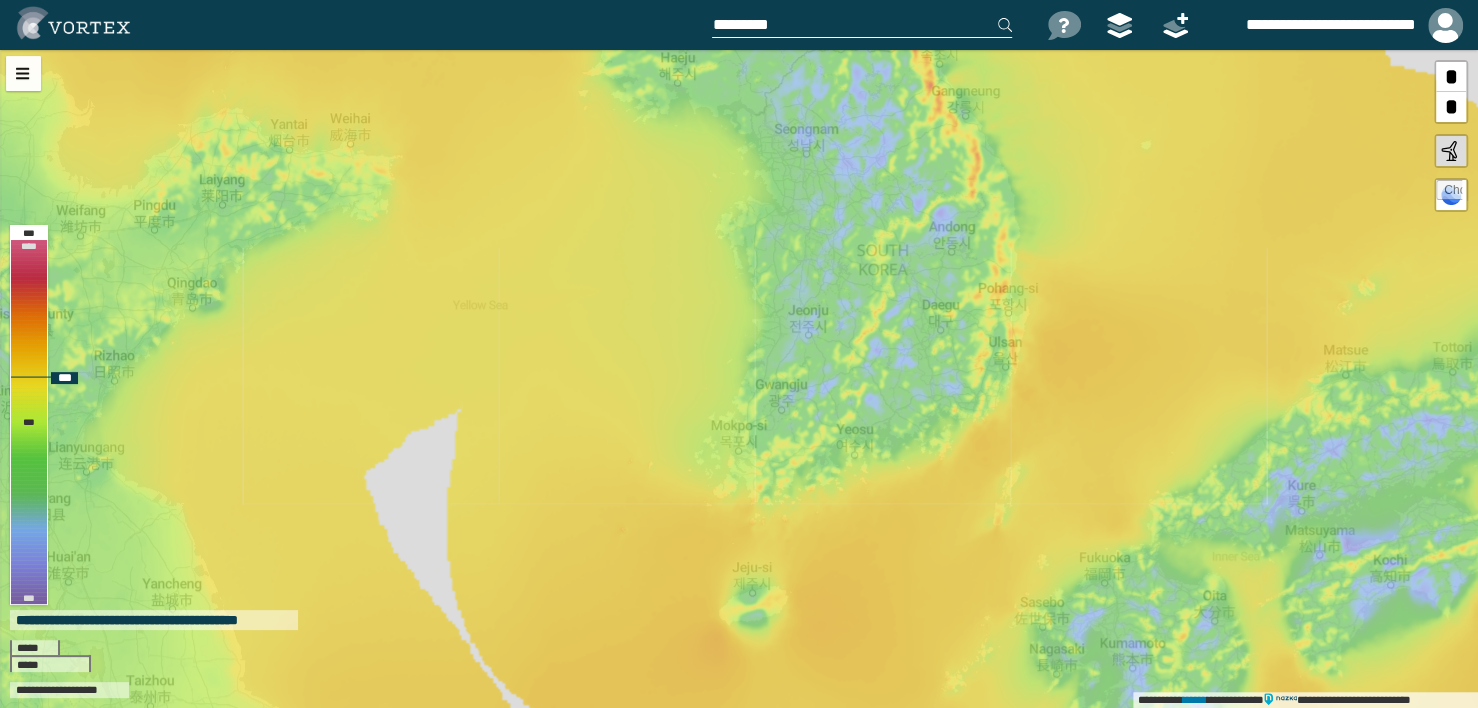 drag, startPoint x: 726, startPoint y: 437, endPoint x: 719, endPoint y: 599, distance: 162.15117 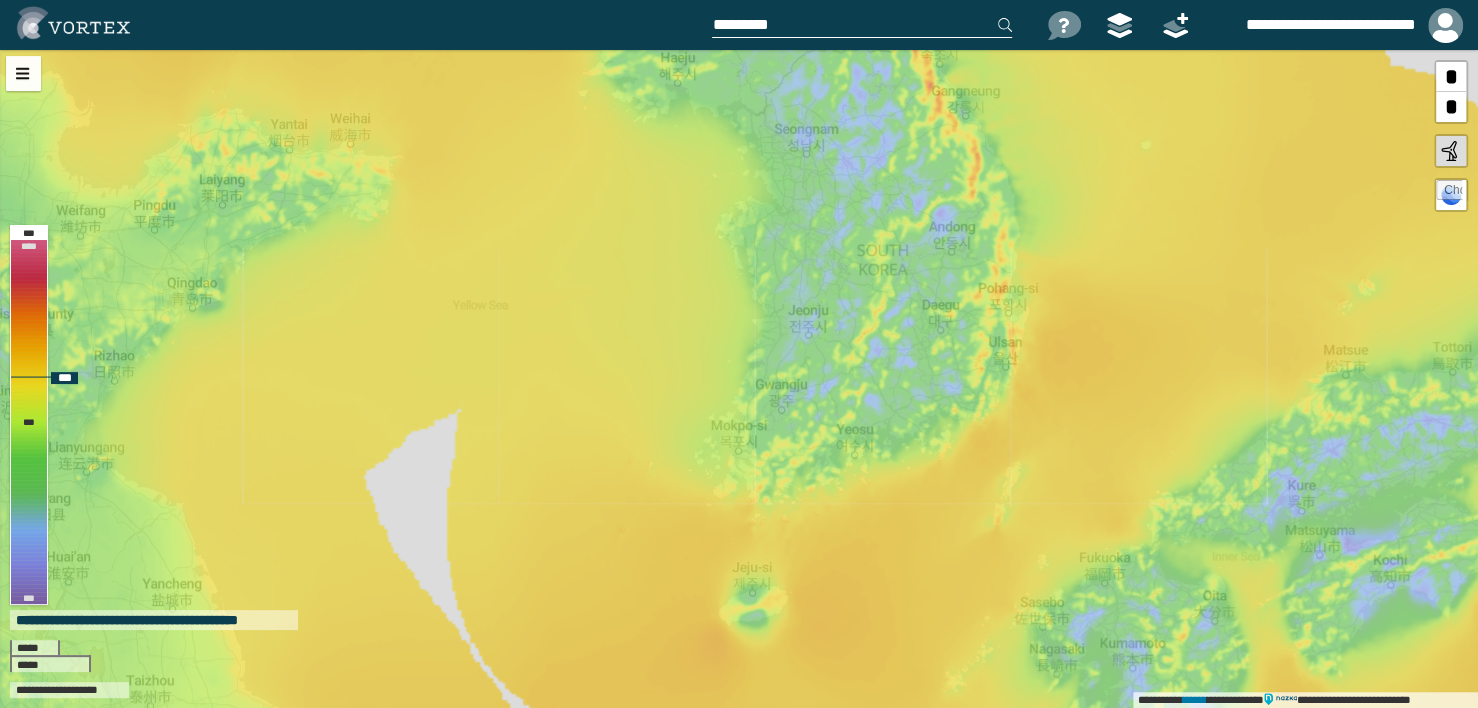 click on "**********" at bounding box center [739, 379] 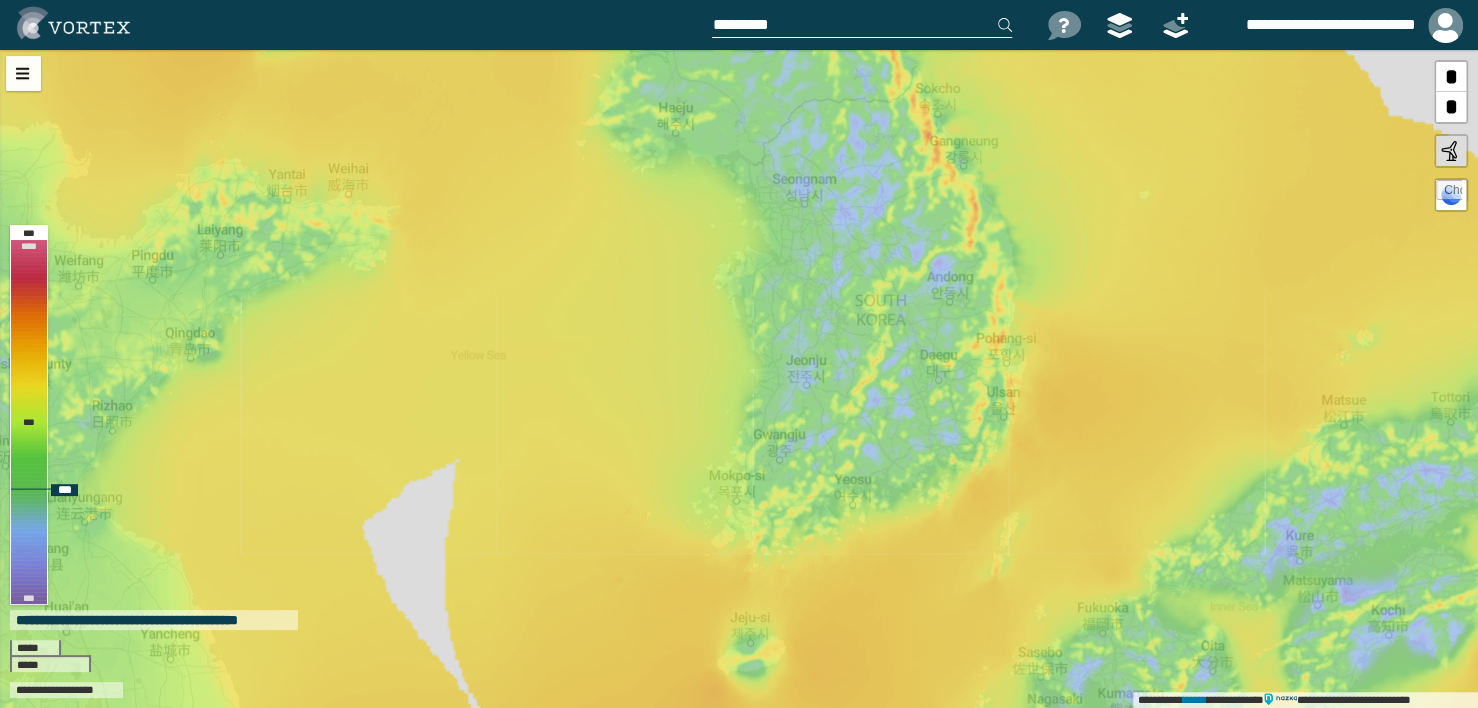 drag, startPoint x: 772, startPoint y: 402, endPoint x: 769, endPoint y: 448, distance: 46.09772 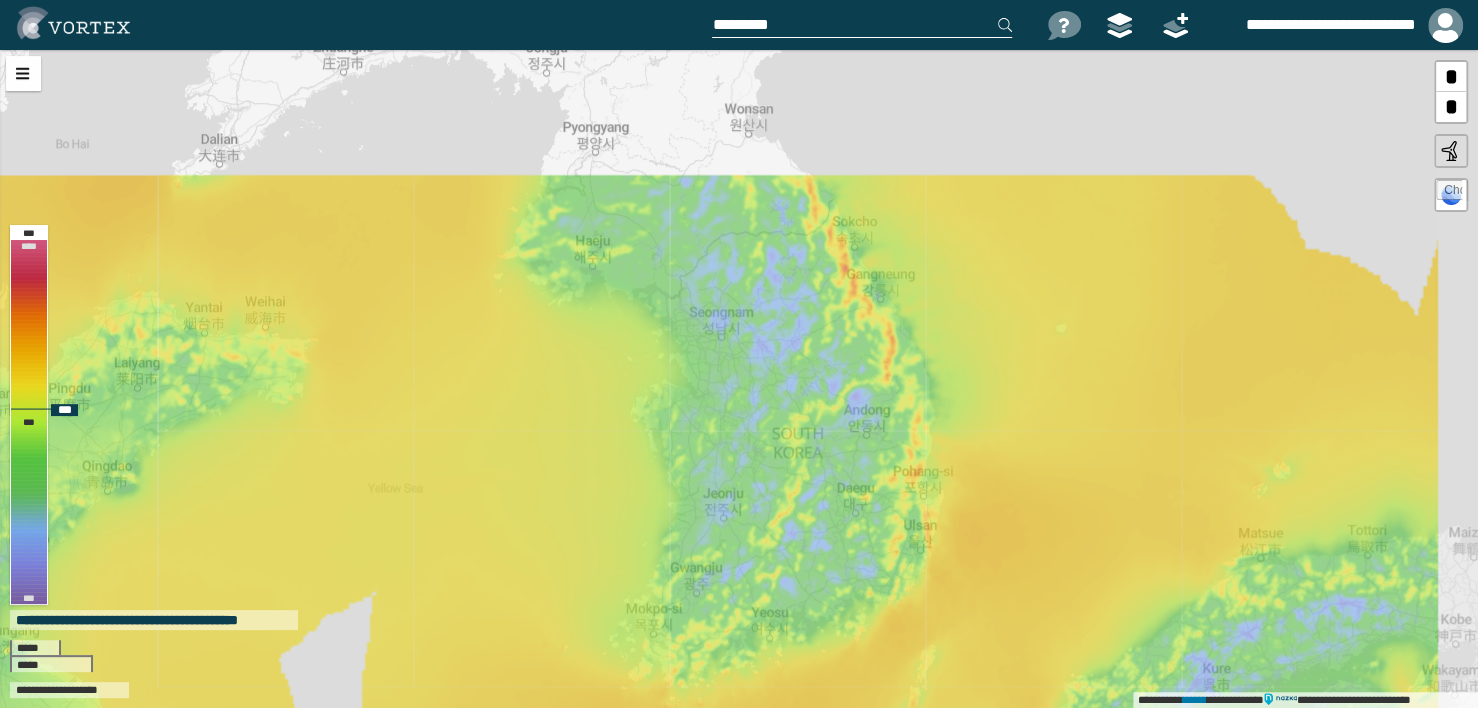 drag, startPoint x: 873, startPoint y: 374, endPoint x: 790, endPoint y: 505, distance: 155.08063 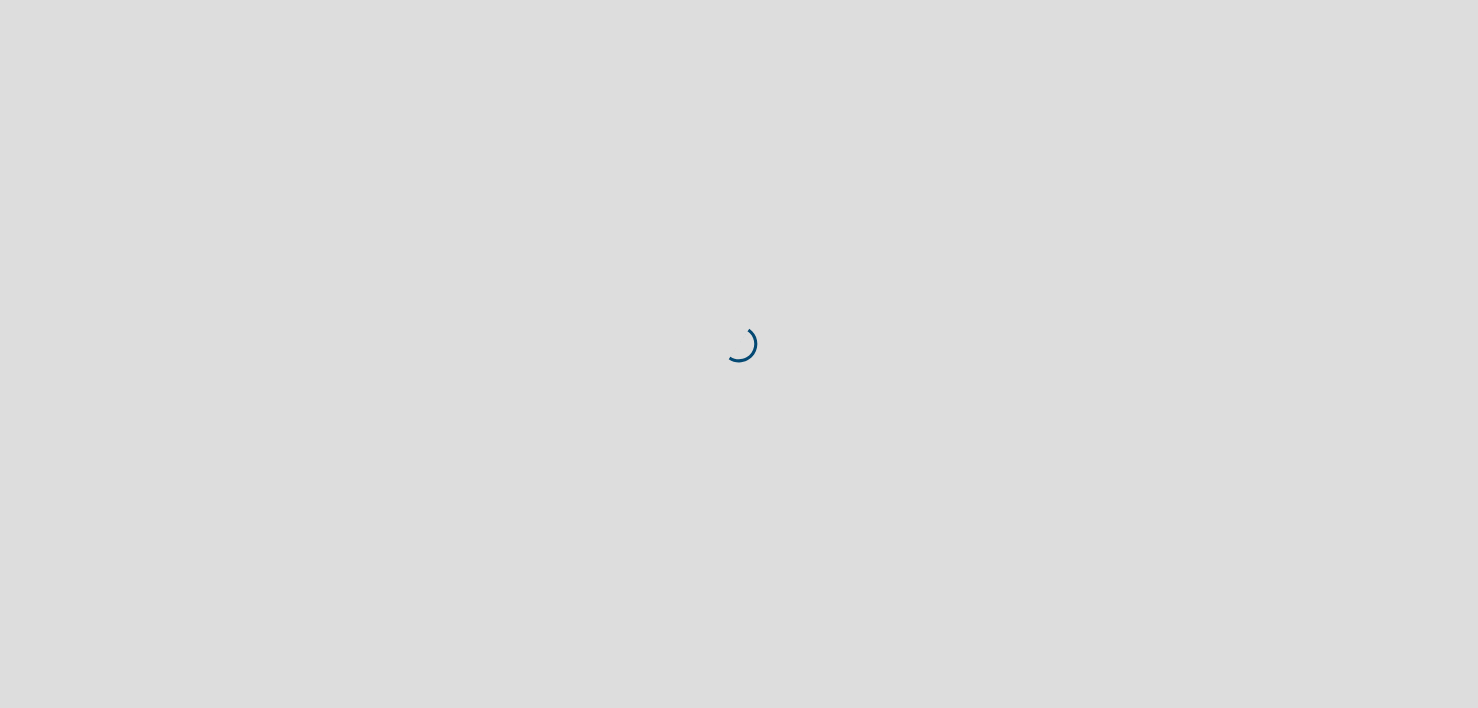 scroll, scrollTop: 0, scrollLeft: 0, axis: both 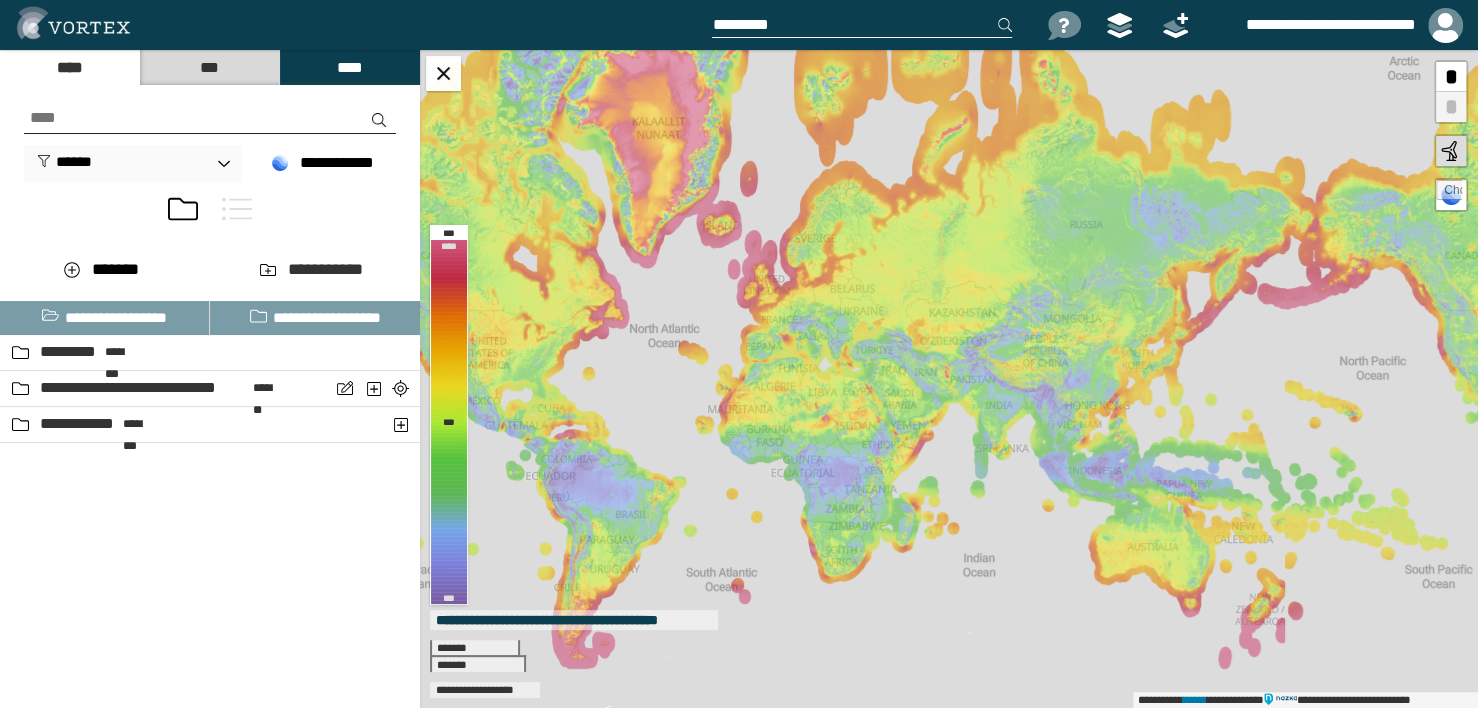 drag, startPoint x: 846, startPoint y: 293, endPoint x: 655, endPoint y: 319, distance: 192.7615 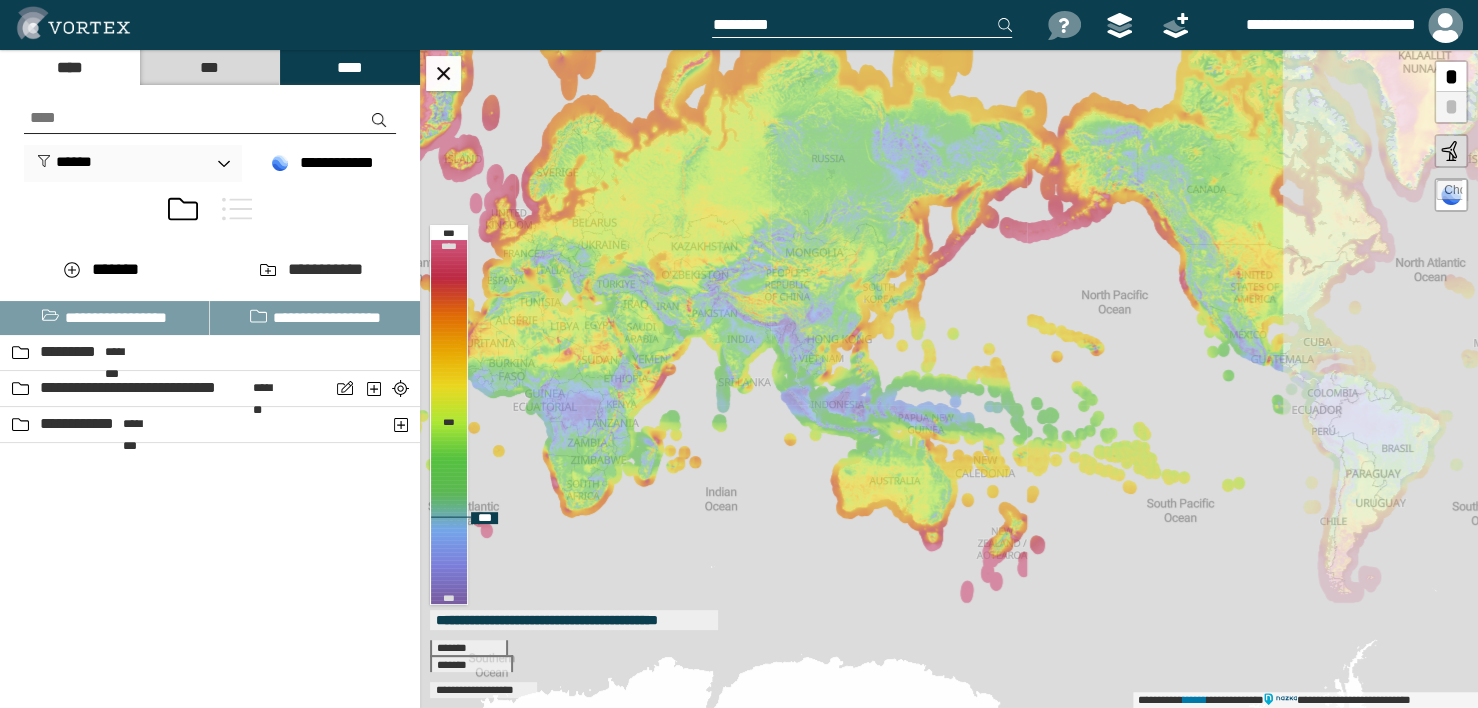 drag, startPoint x: 1135, startPoint y: 460, endPoint x: 892, endPoint y: 393, distance: 252.06744 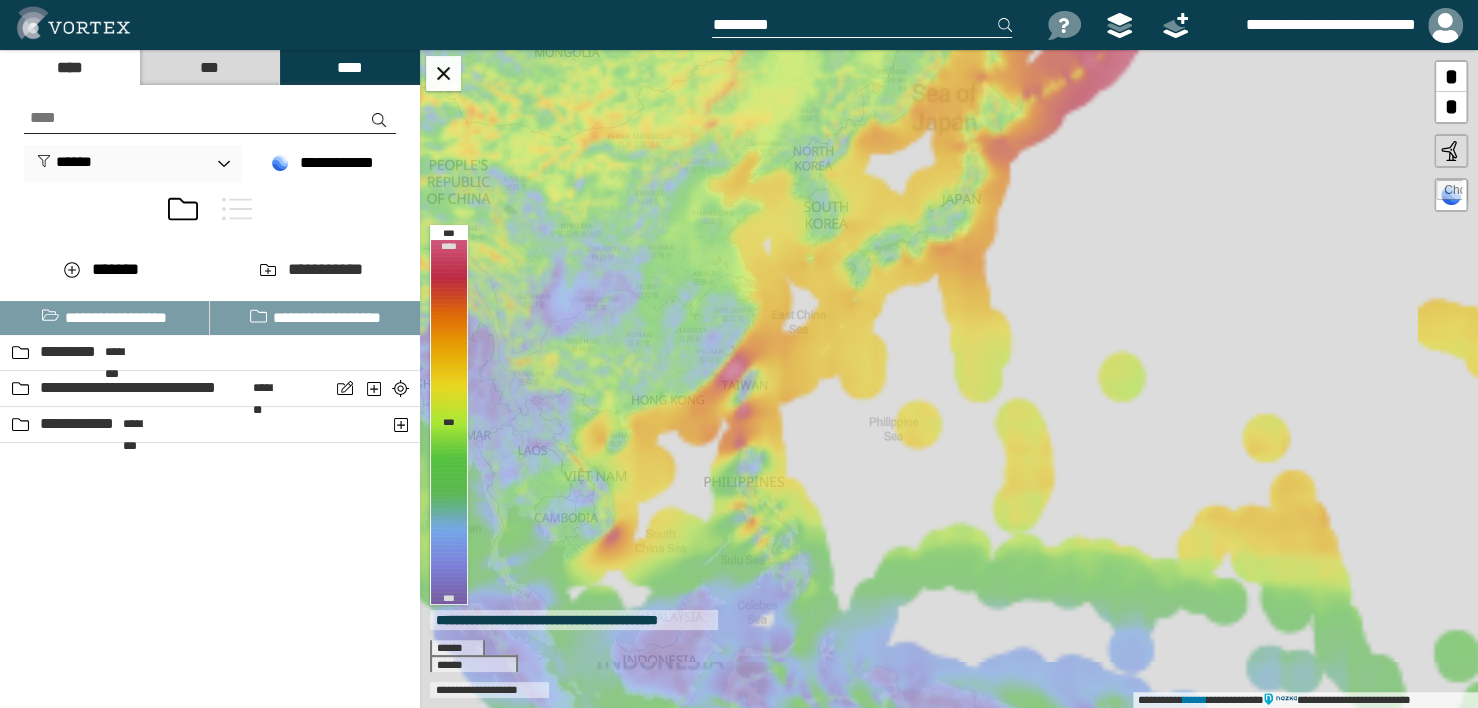 drag, startPoint x: 883, startPoint y: 236, endPoint x: 893, endPoint y: 295, distance: 59.841457 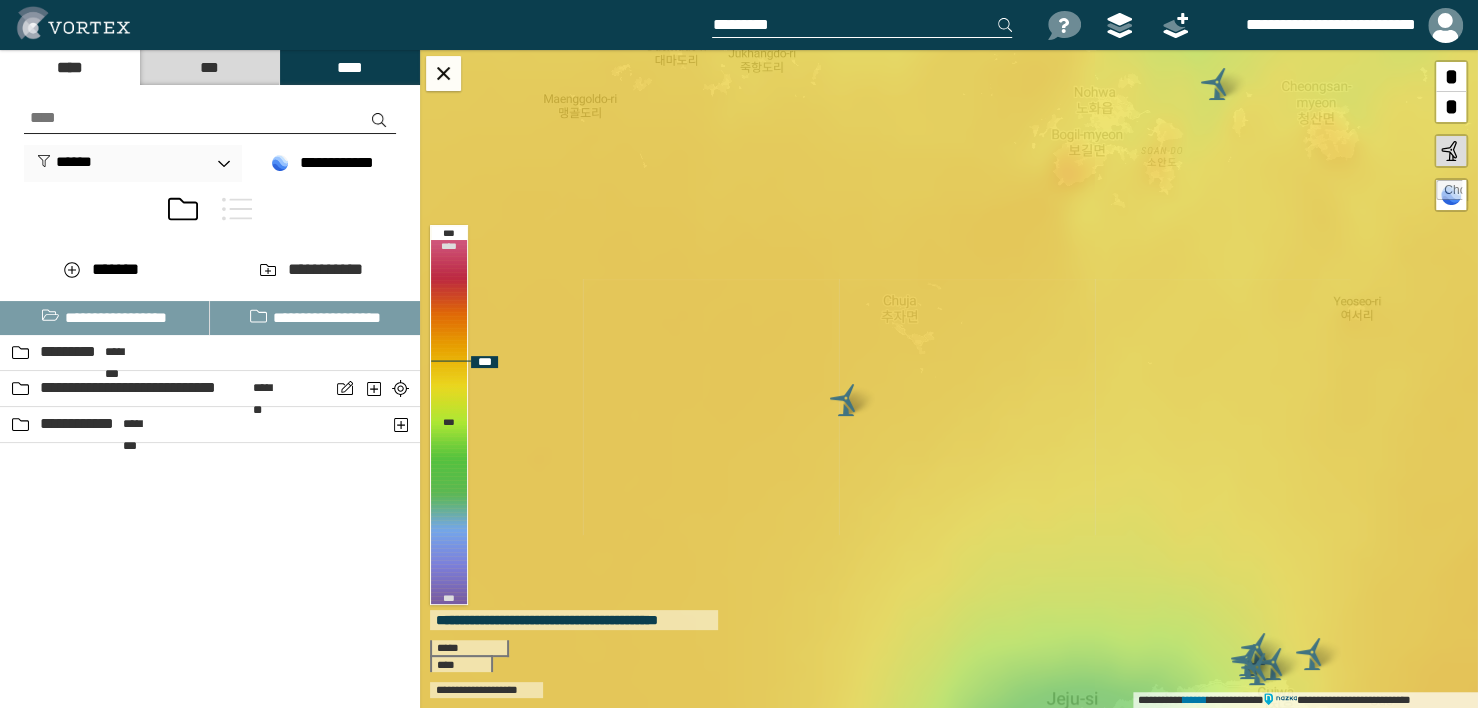 drag, startPoint x: 950, startPoint y: 396, endPoint x: 789, endPoint y: 387, distance: 161.25136 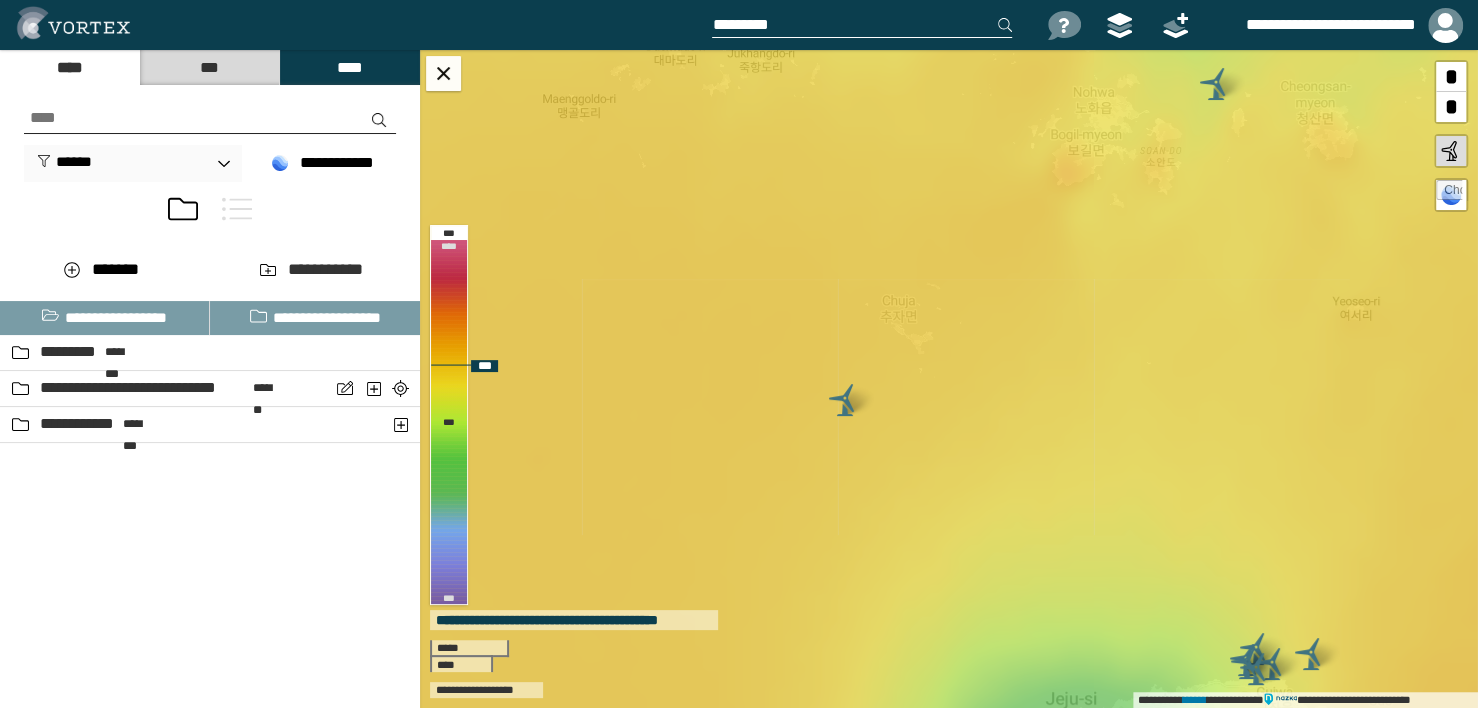 click on "**********" at bounding box center [949, 379] 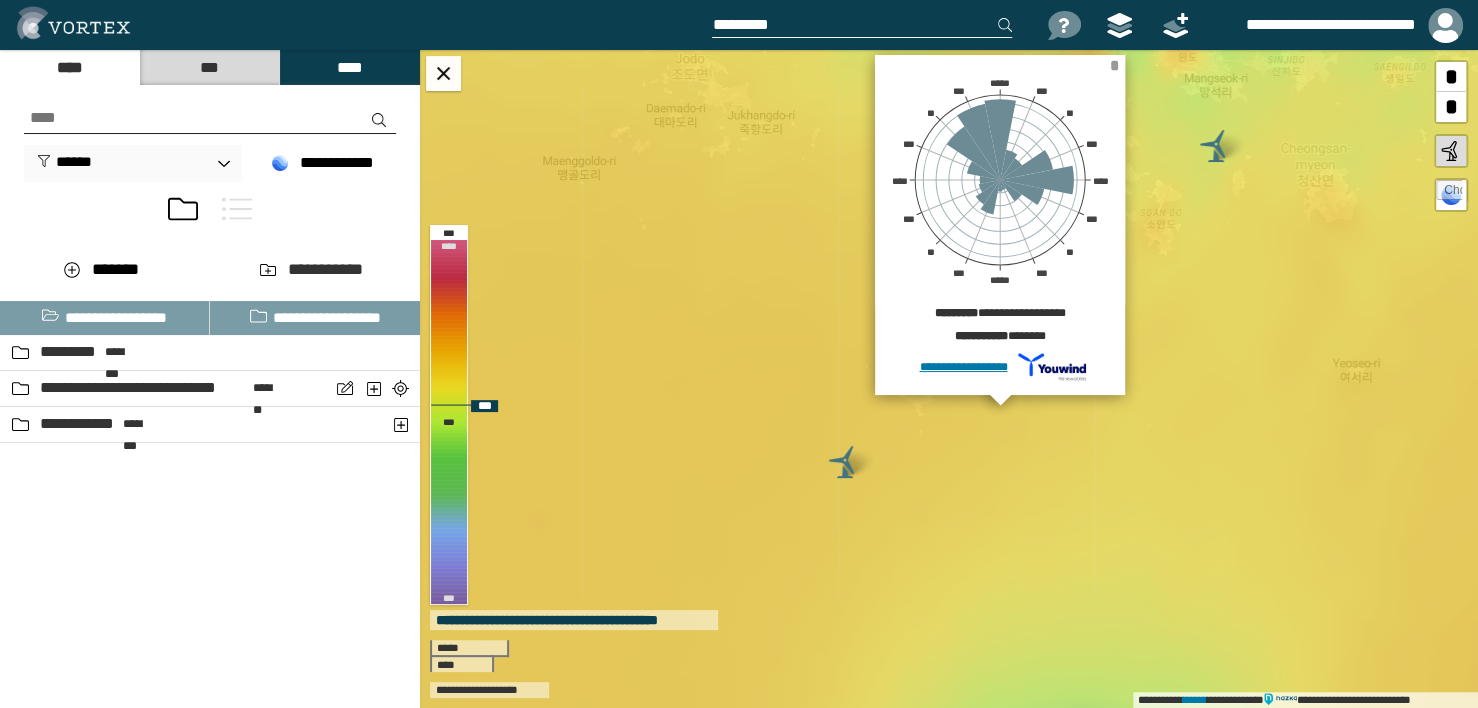 click on "*" at bounding box center (1114, 65) 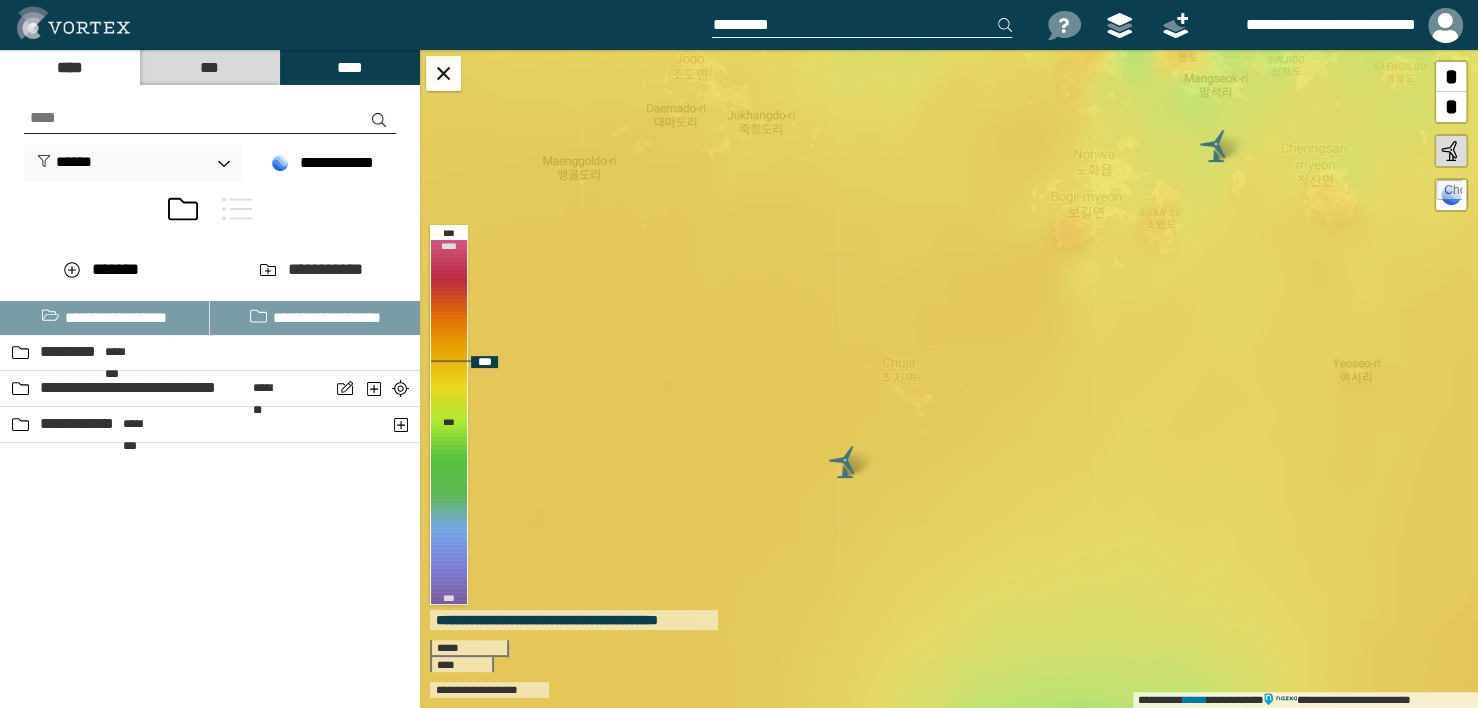 click on "**********" at bounding box center (949, 379) 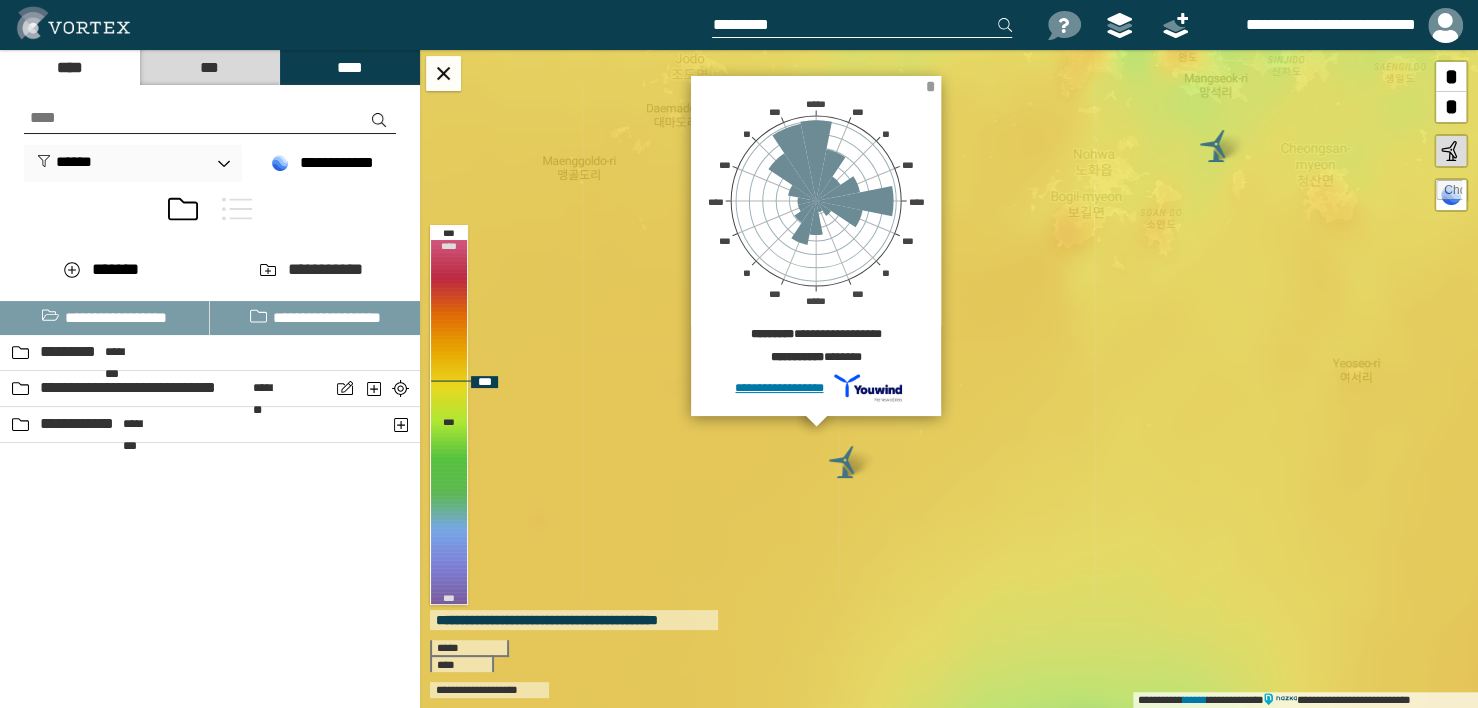 click on "*" at bounding box center [930, 86] 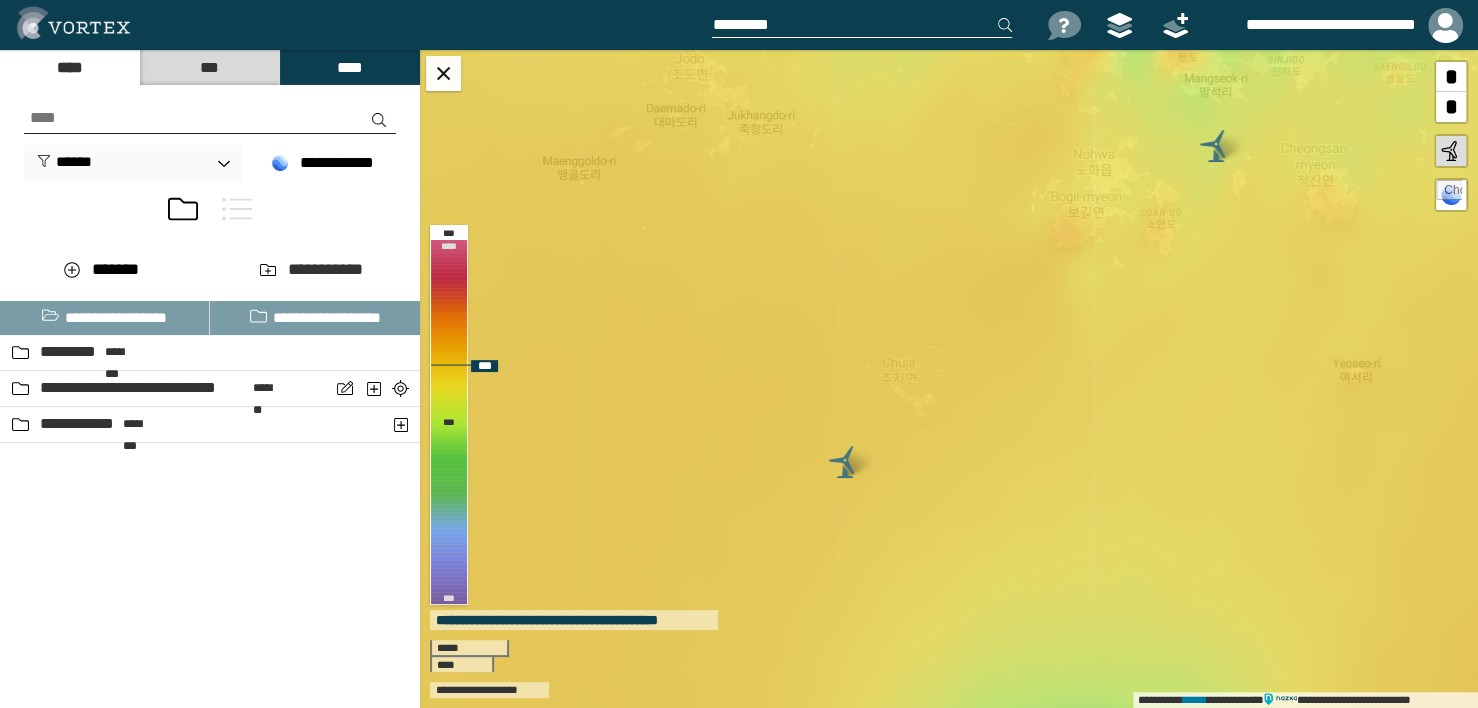 click on "**********" at bounding box center [949, 379] 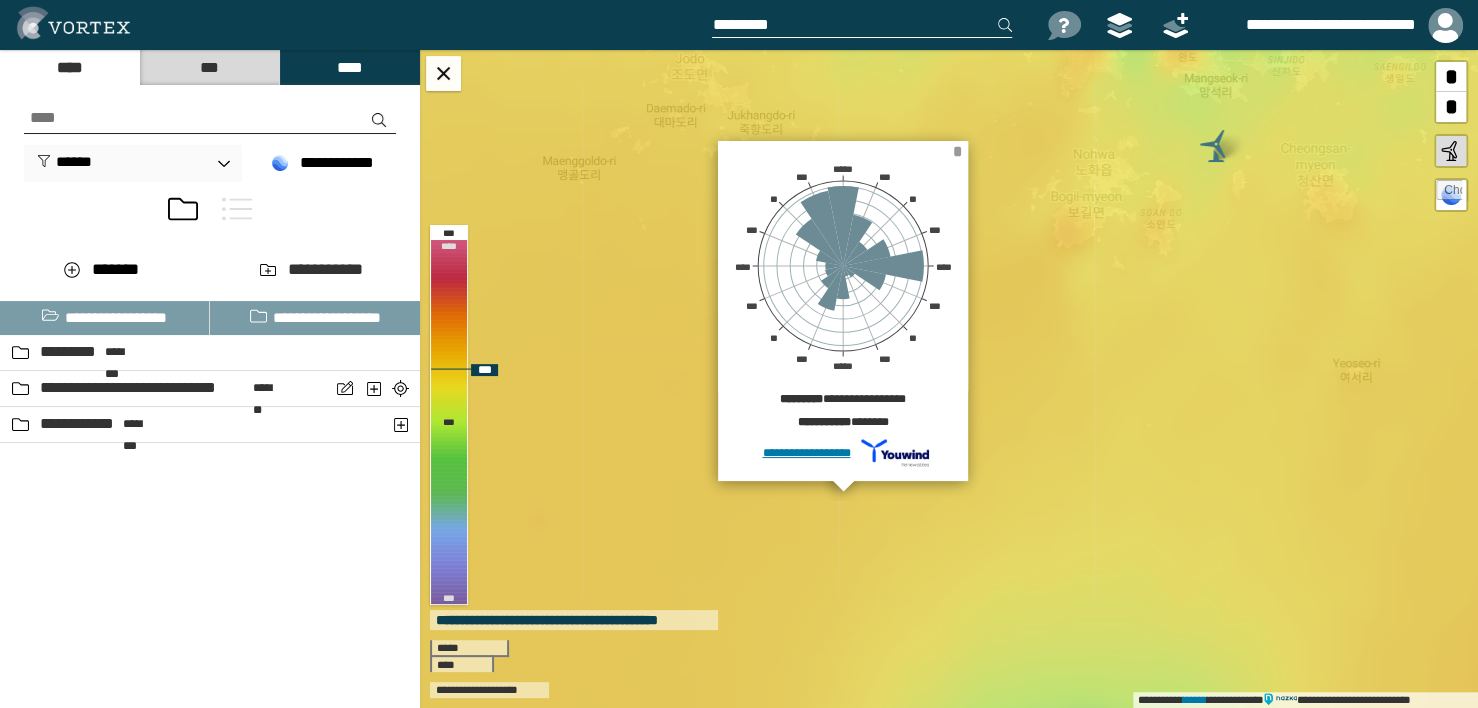click on "*" at bounding box center [957, 151] 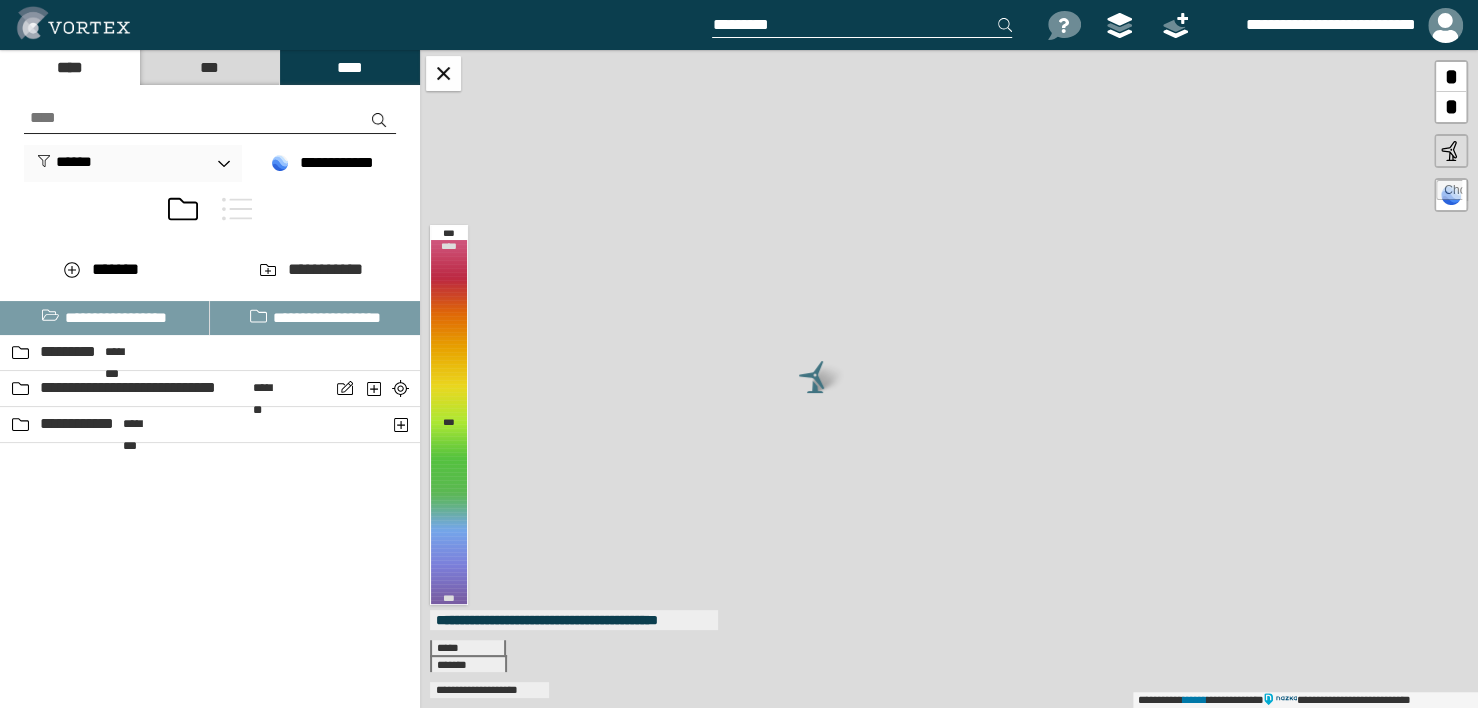 click at bounding box center [815, 377] 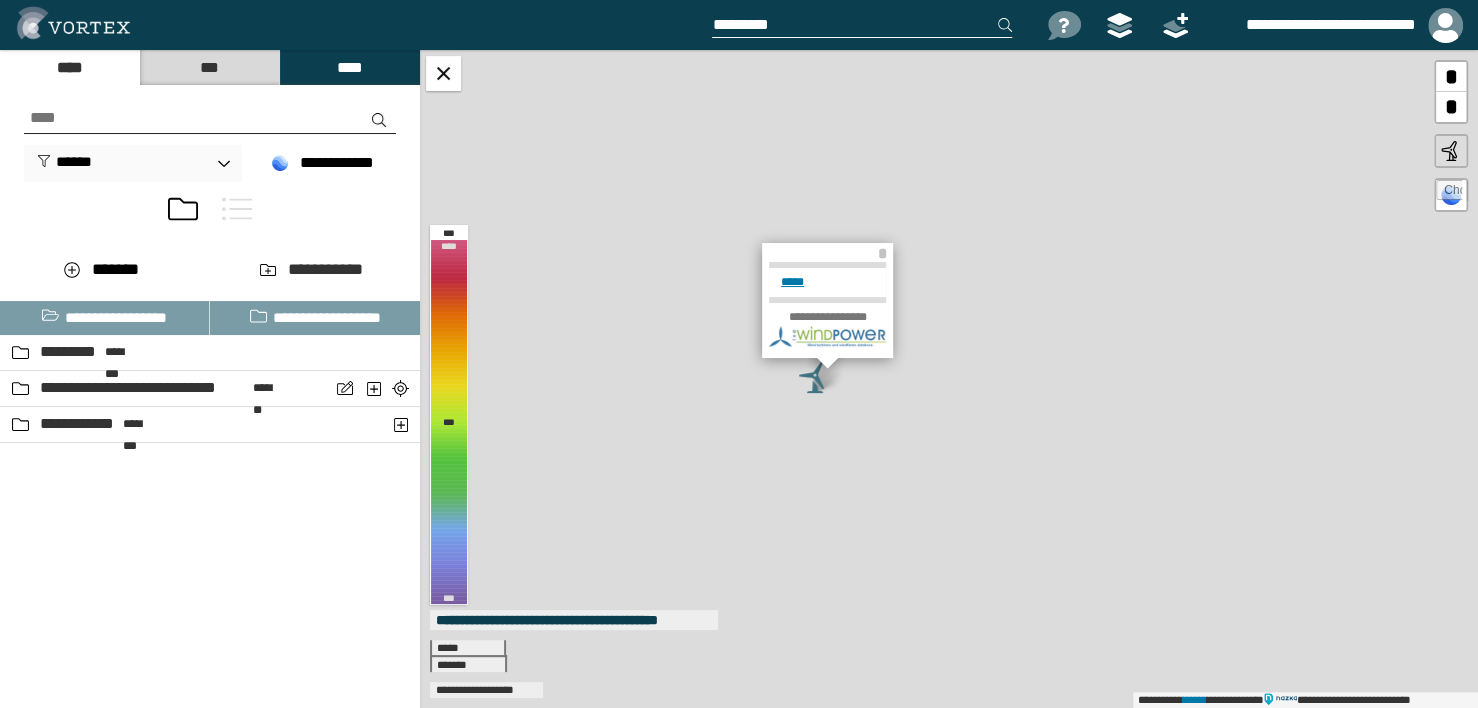 click on "*****" at bounding box center [827, 282] 